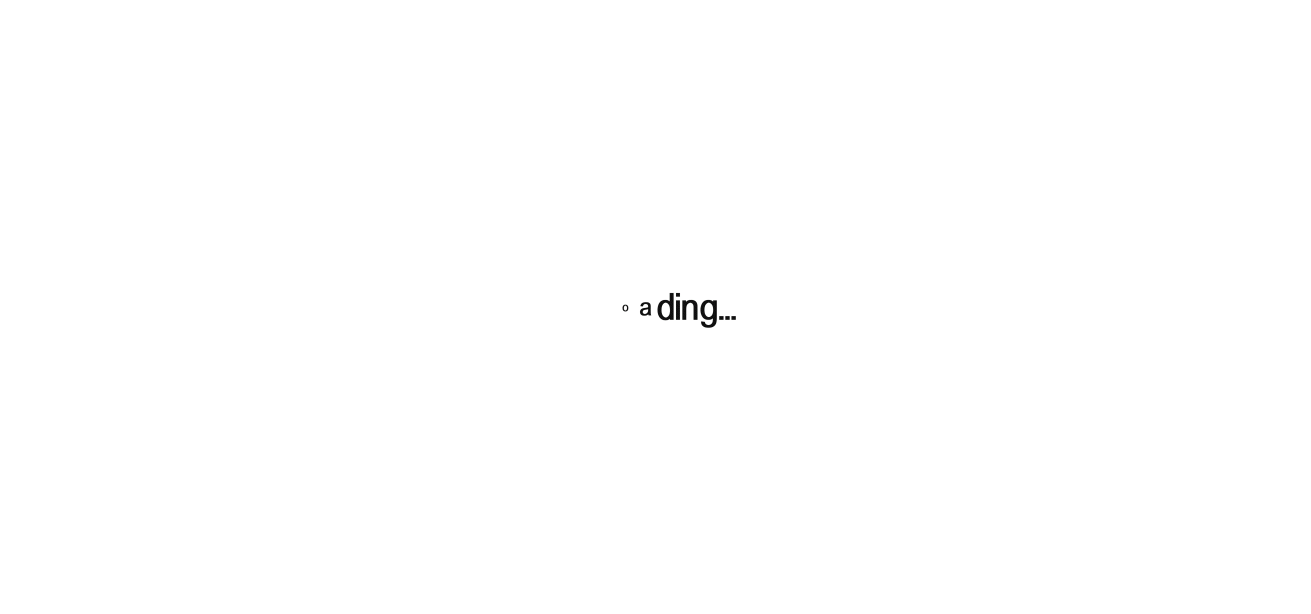 scroll, scrollTop: 0, scrollLeft: 0, axis: both 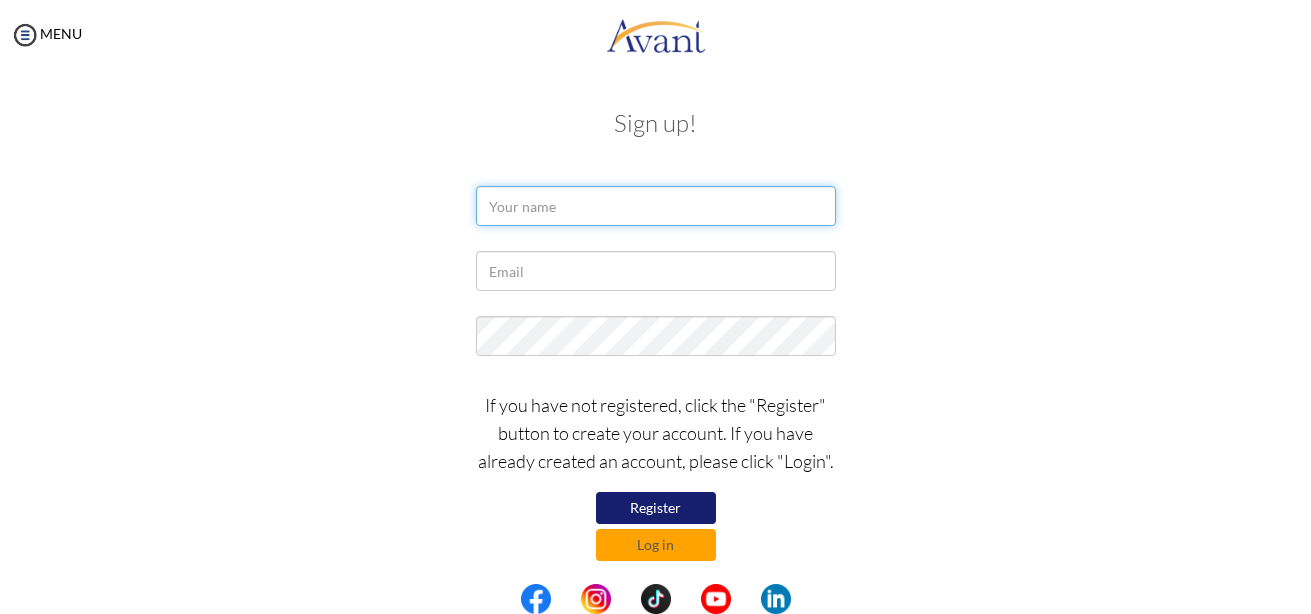 click at bounding box center (656, 206) 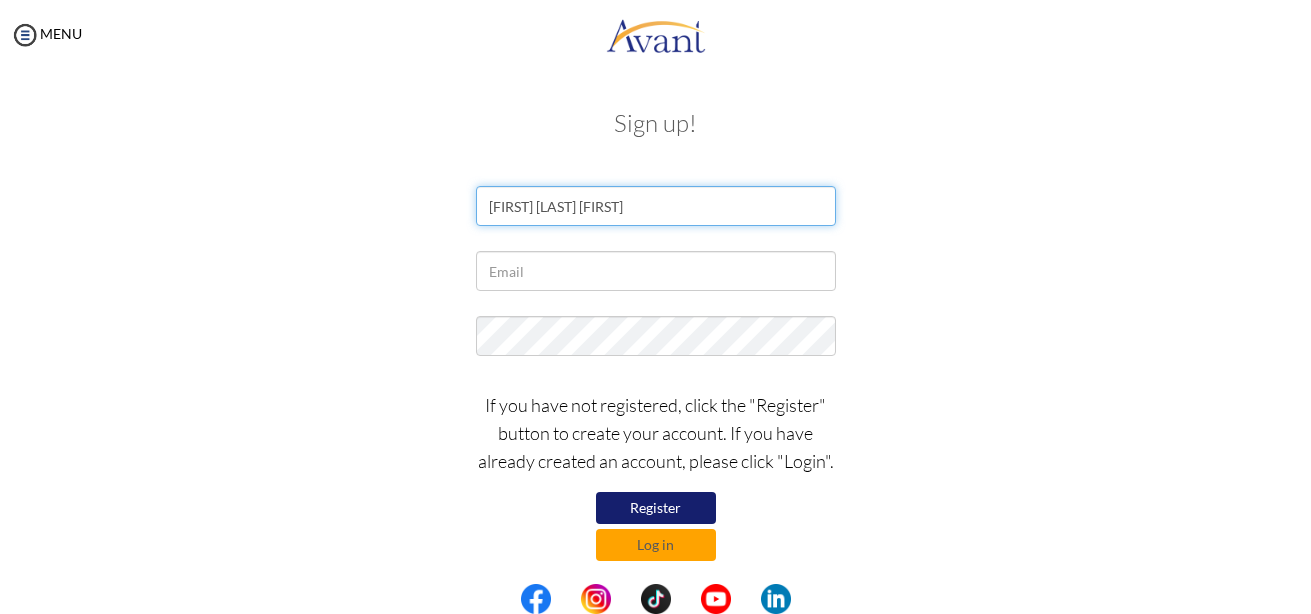 type on "[FIRST] [LAST] [FIRST]" 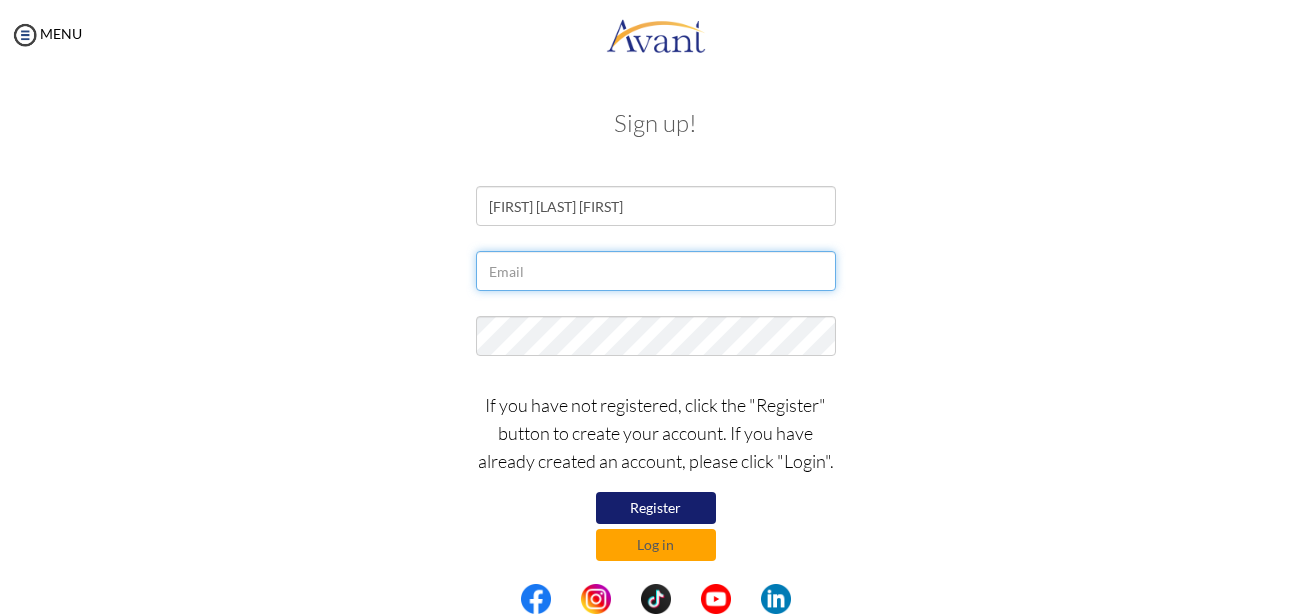 click at bounding box center (656, 271) 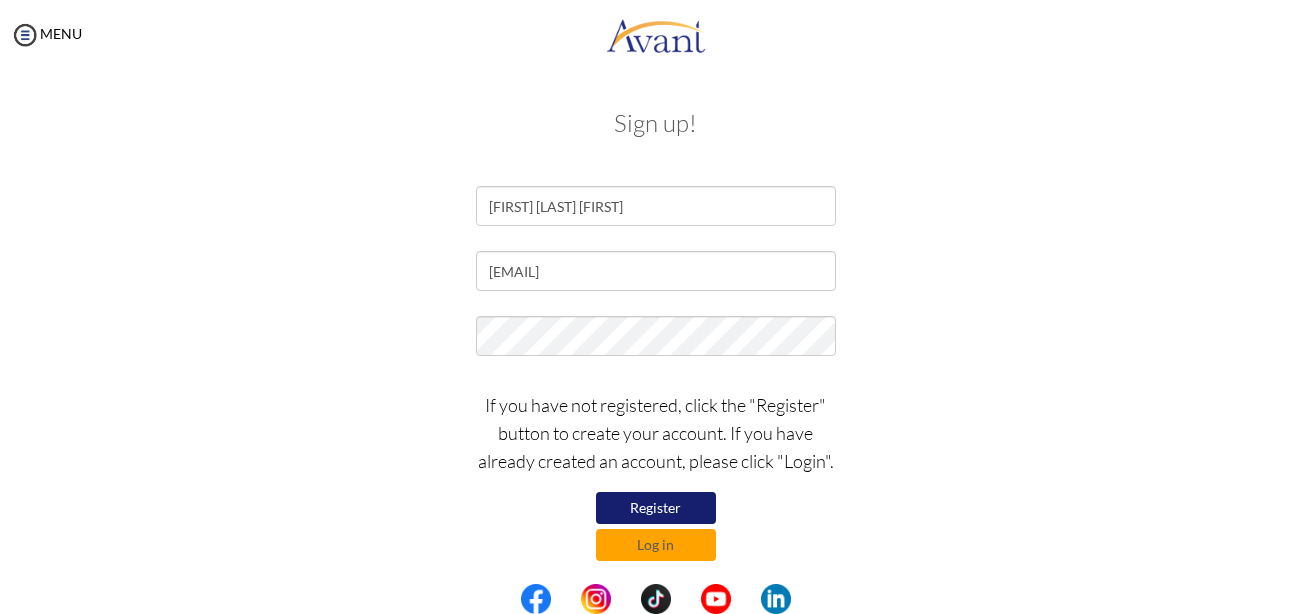 click on "Register" at bounding box center (656, 508) 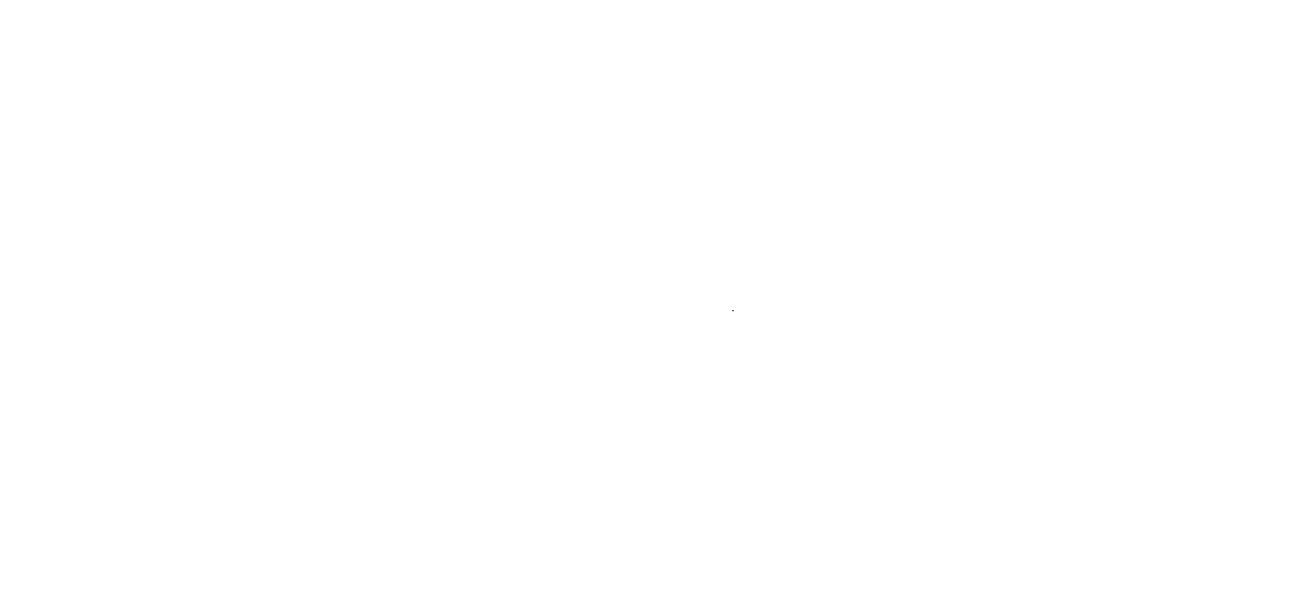 scroll, scrollTop: 0, scrollLeft: 0, axis: both 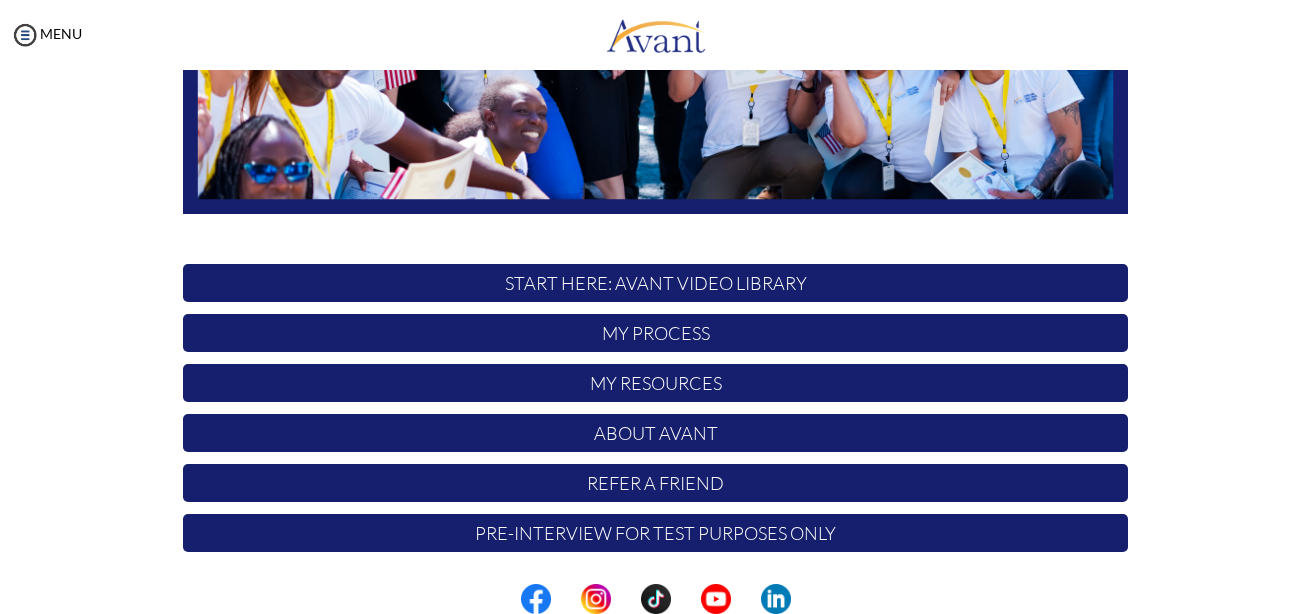 click on "Pre-Interview for test purposes only" at bounding box center [655, 533] 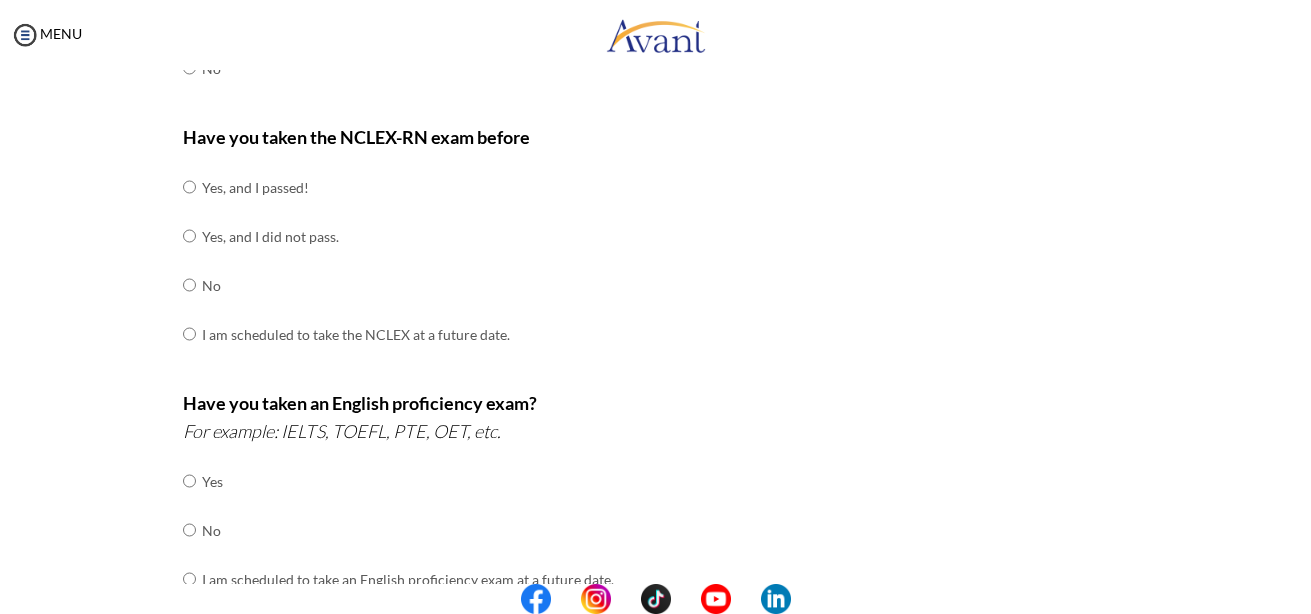 scroll, scrollTop: 166, scrollLeft: 0, axis: vertical 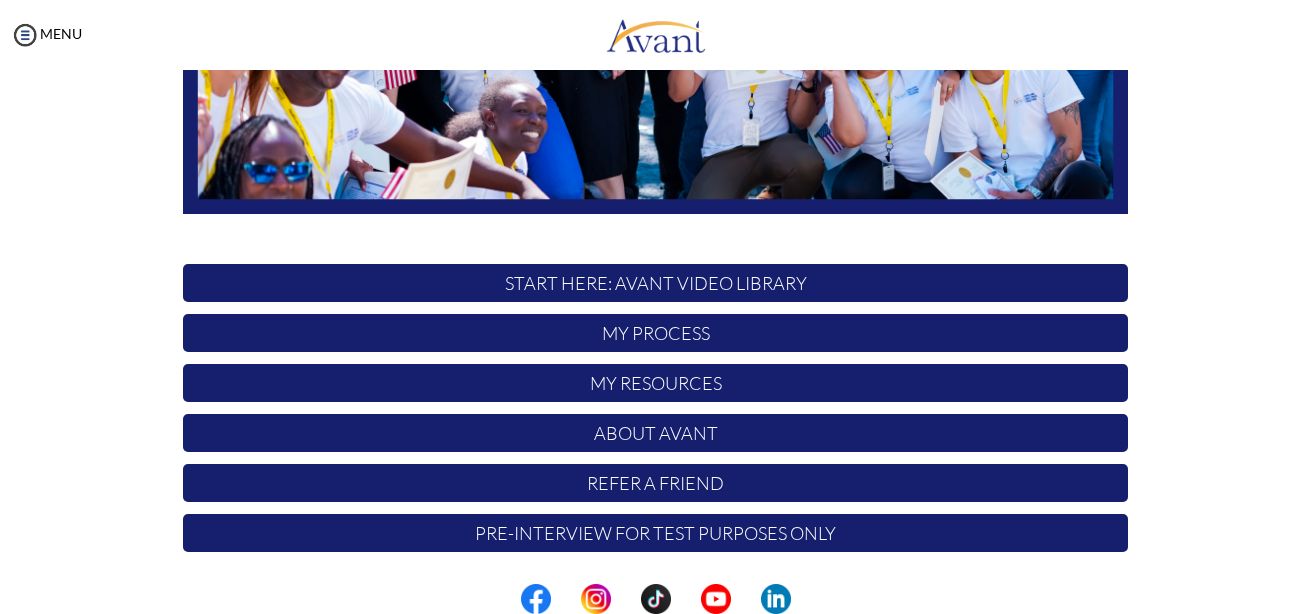 click on "START HERE: Avant Video Library" at bounding box center (655, 283) 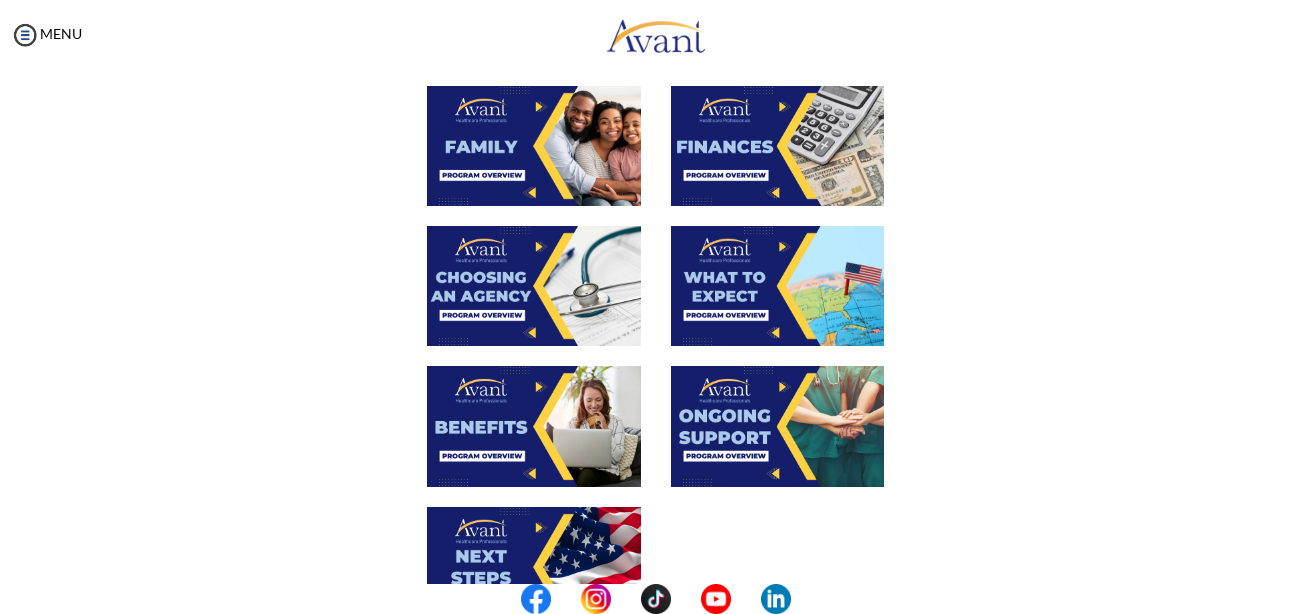scroll, scrollTop: 361, scrollLeft: 0, axis: vertical 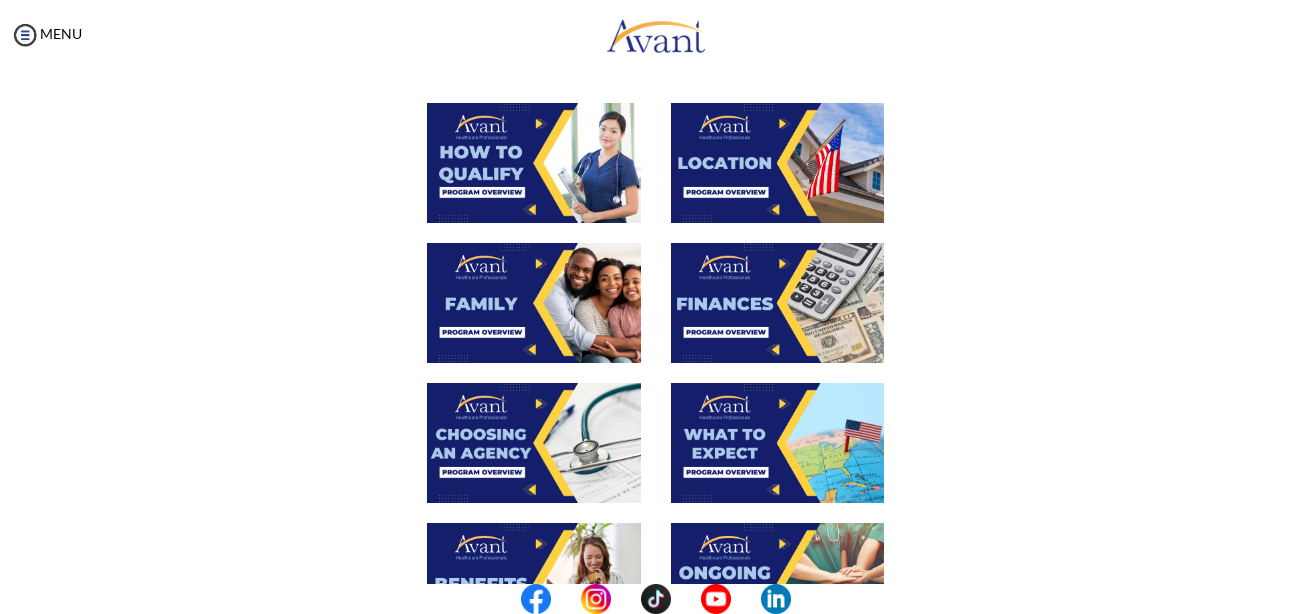 click at bounding box center (534, 163) 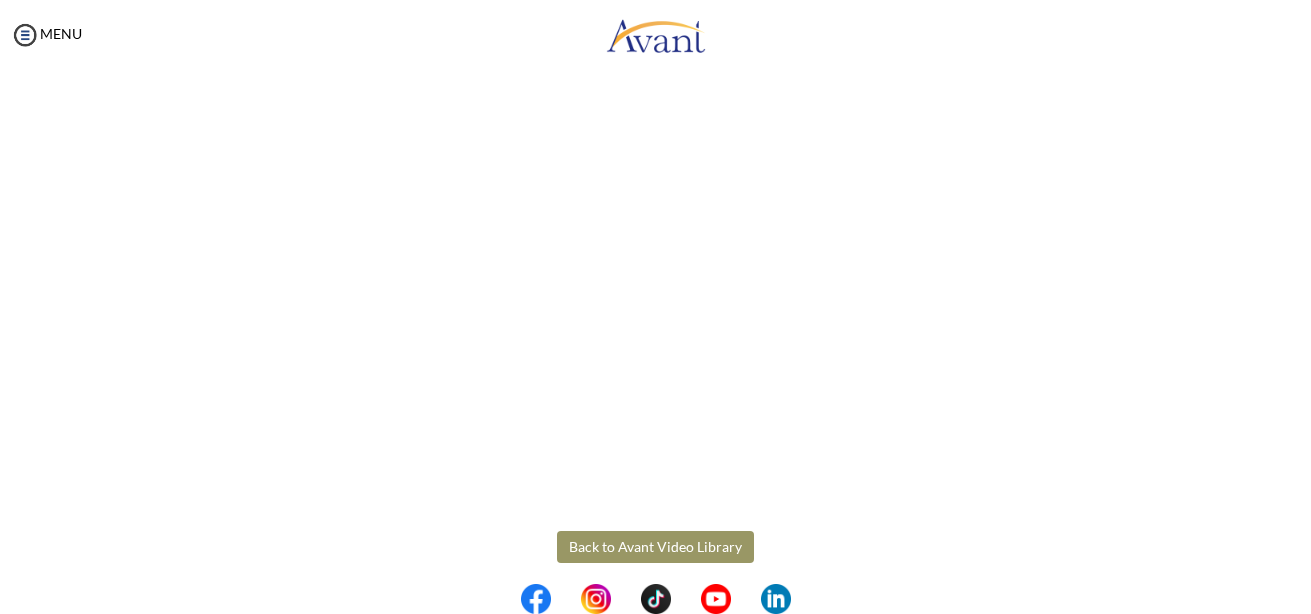 scroll, scrollTop: 370, scrollLeft: 0, axis: vertical 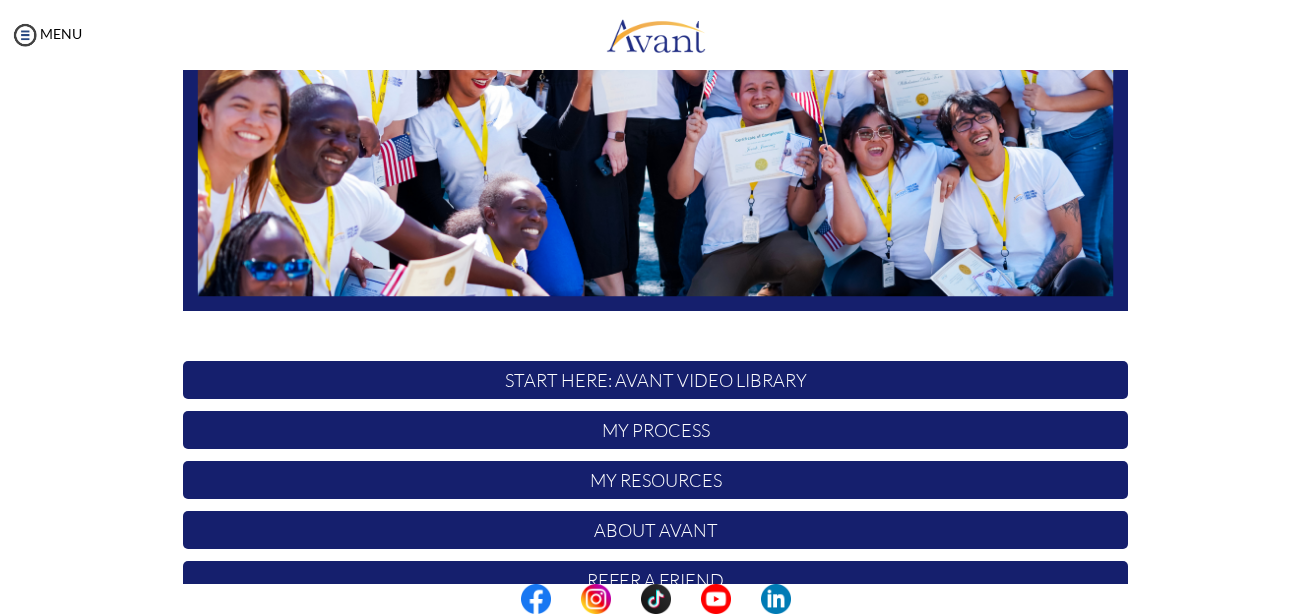 click on "START HERE: Avant Video Library" at bounding box center (655, 380) 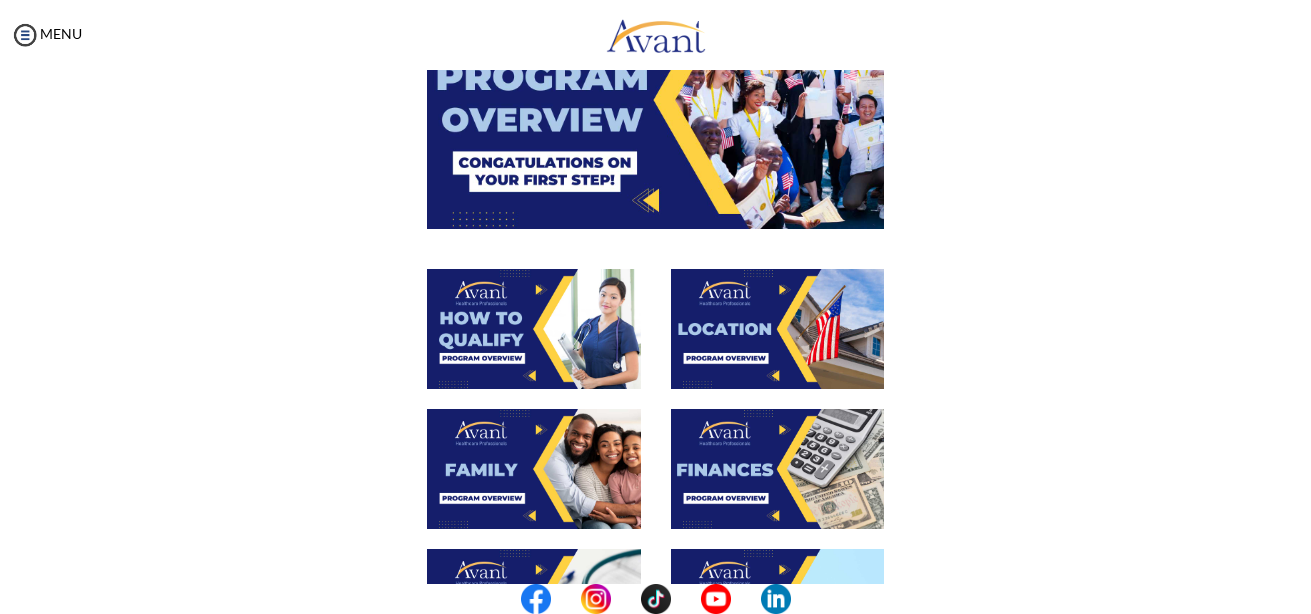scroll, scrollTop: 200, scrollLeft: 0, axis: vertical 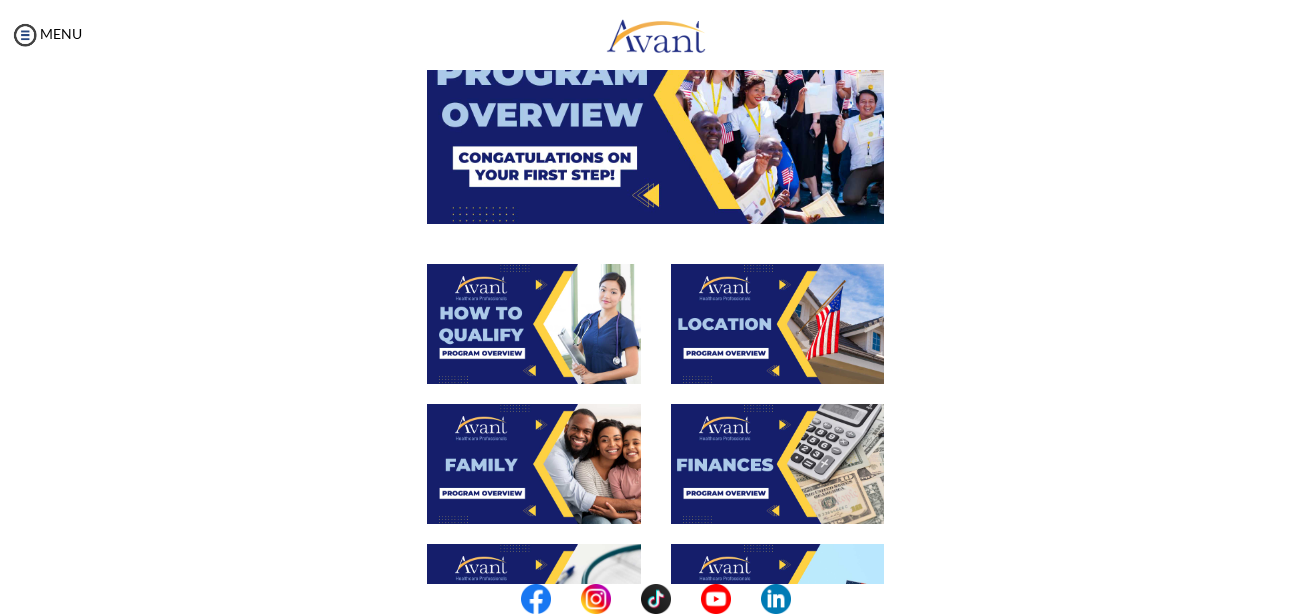click at bounding box center (778, 324) 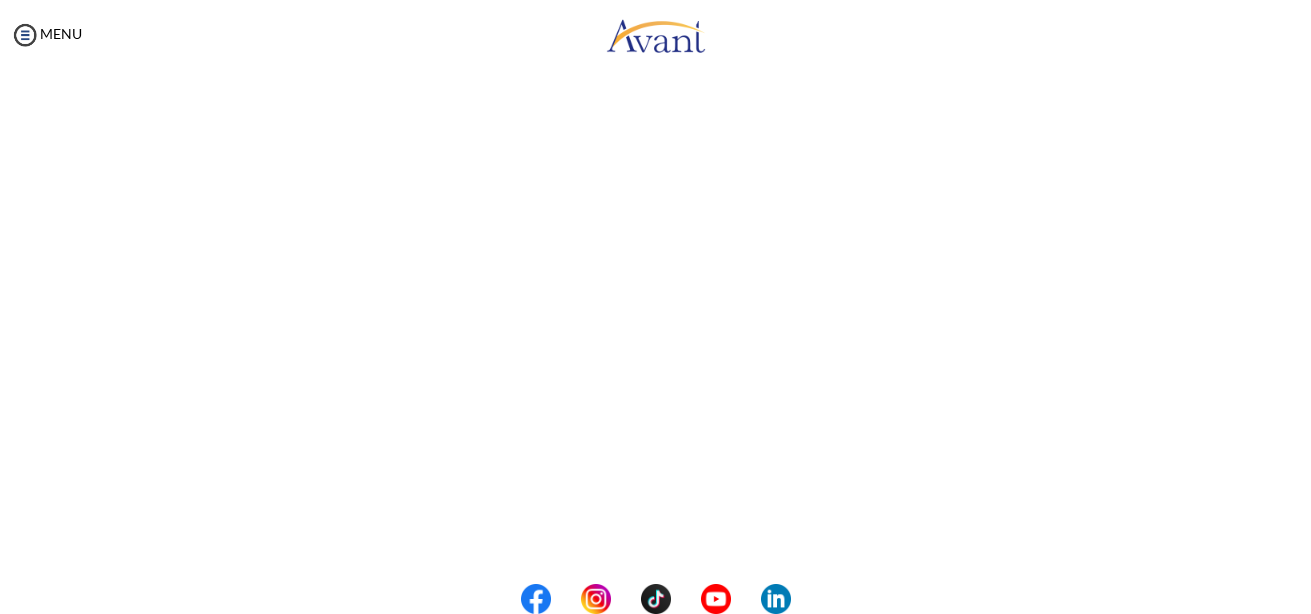 scroll, scrollTop: 370, scrollLeft: 0, axis: vertical 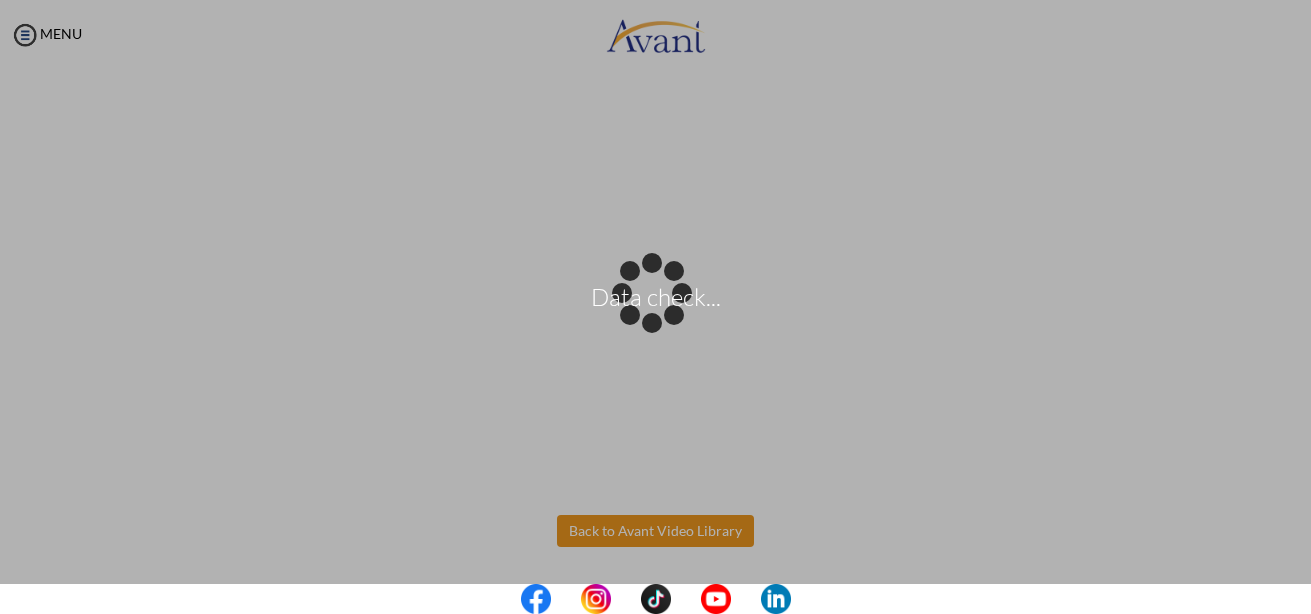 click on "Data check...
Maintenance break. Please come back in 2 hours.
MENU
My Status
What is the next step?
We would like you to watch the introductory video Begin with Avant
We would like you to watch the program video Watch Program Video
We would like you to complete English exam Take Language Test
We would like you to complete clinical assessment Take Clinical Test
We would like you to complete qualification survey Take Qualification Survey
We would like you to watch expectations video Watch Expectations Video
You will be contacted by recruiter to schedule a call.
Your application is being reviewed. Please check your email regularly.
Process Overview
Check off each step as you go to track your progress!" at bounding box center (655, 307) 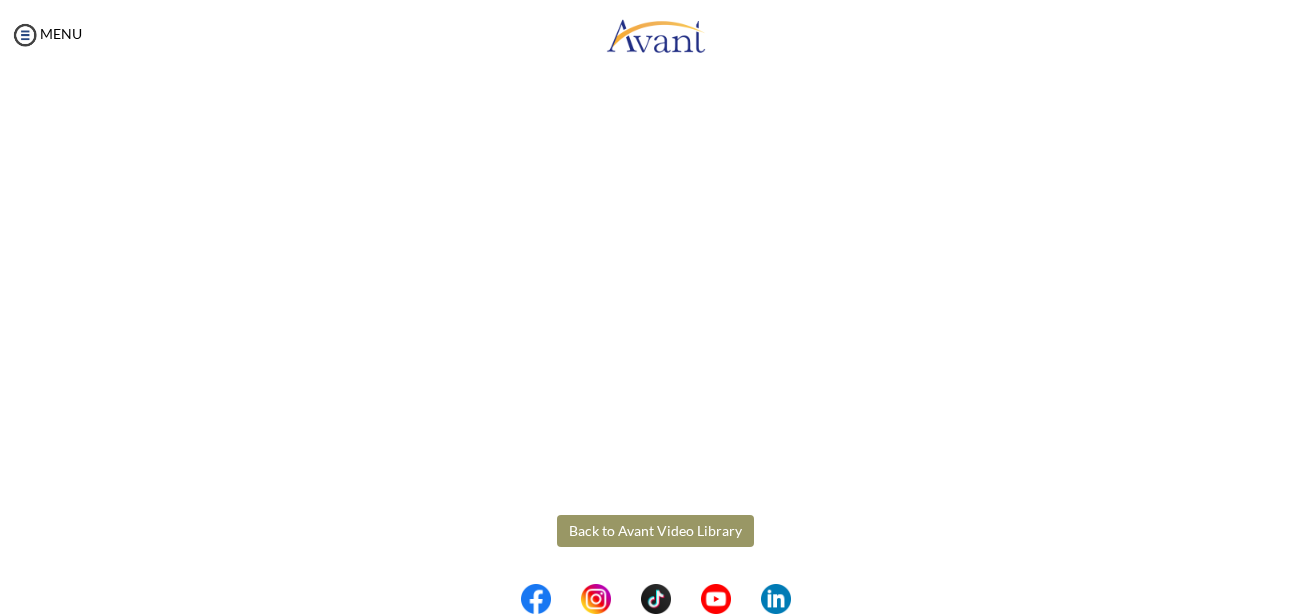 click on "Back to Avant Video Library" at bounding box center (655, 531) 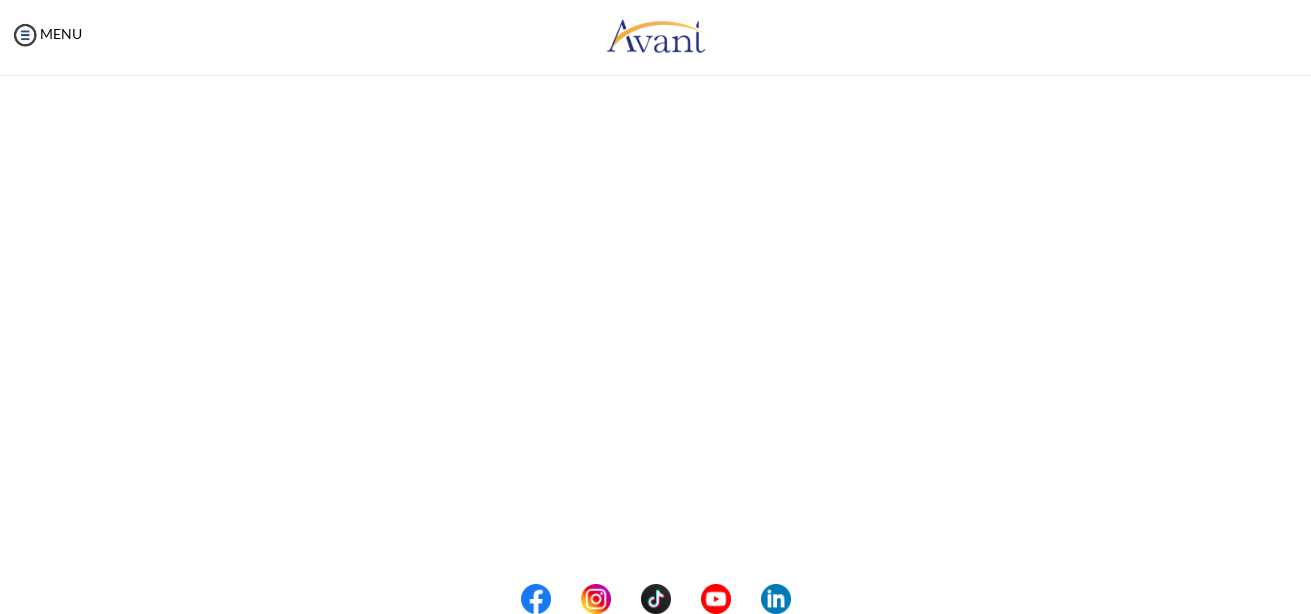scroll, scrollTop: 0, scrollLeft: 0, axis: both 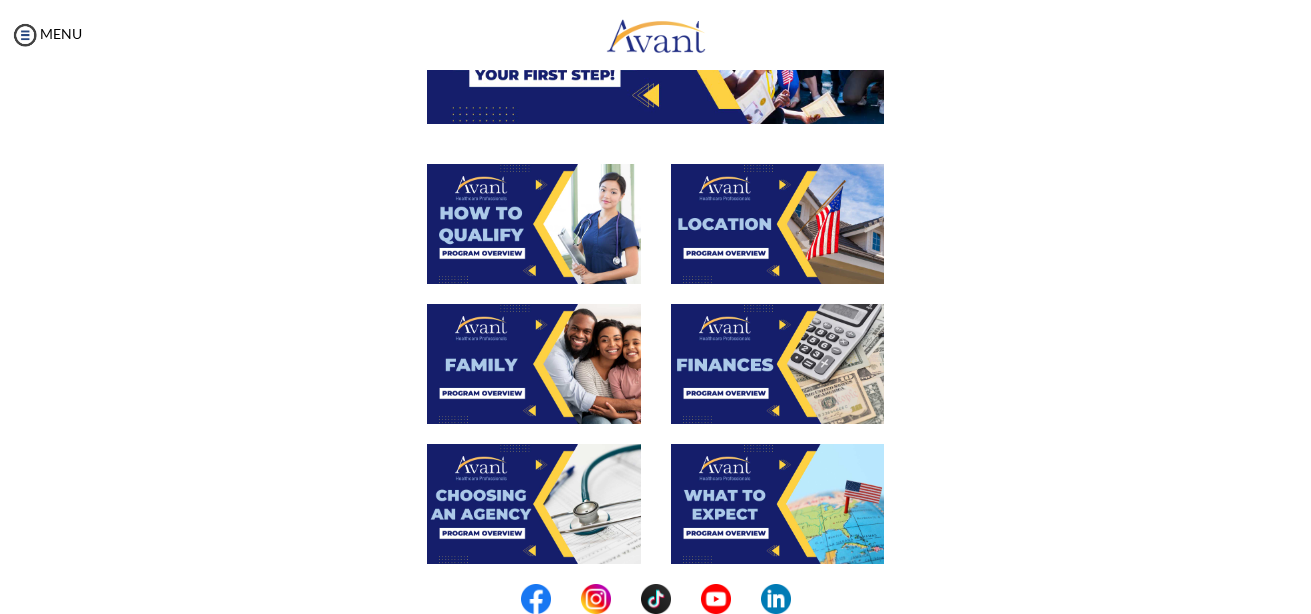 click at bounding box center (534, 224) 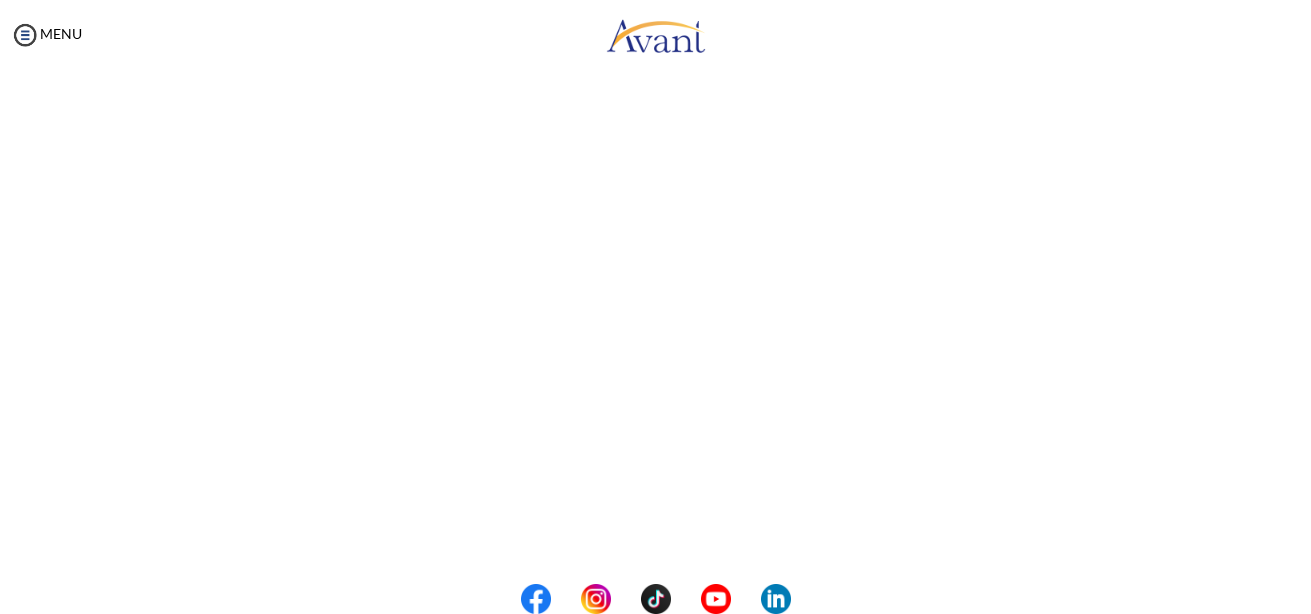 scroll, scrollTop: 370, scrollLeft: 0, axis: vertical 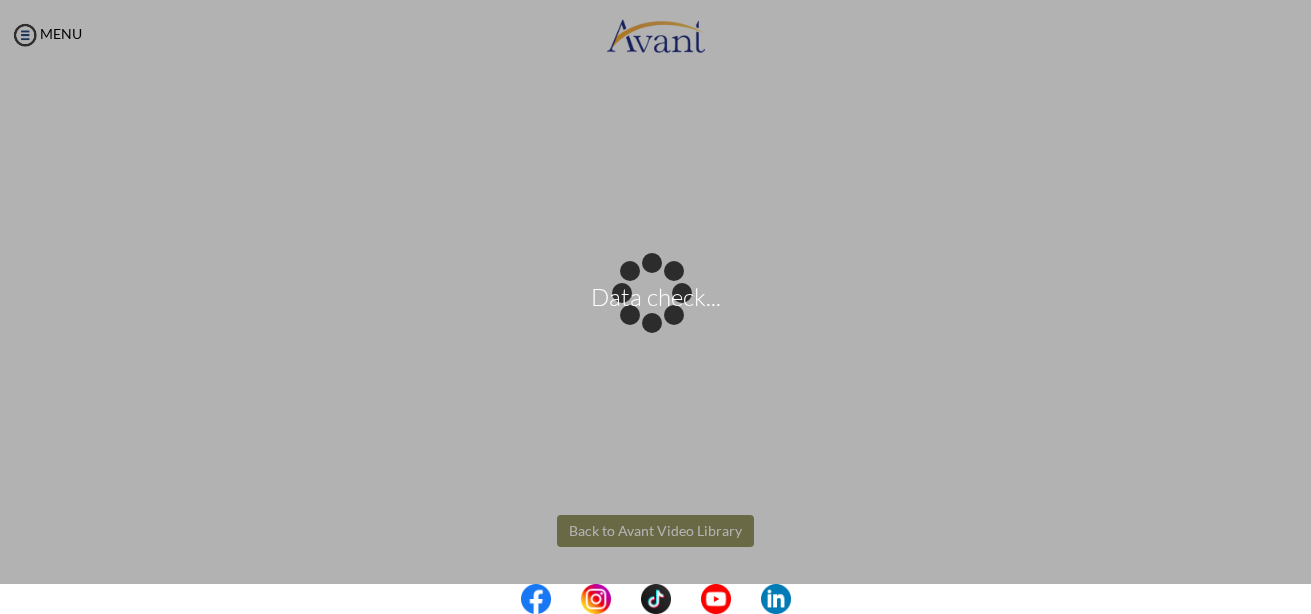 click on "Data check...
Maintenance break. Please come back in 2 hours.
MENU
My Status
What is the next step?
We would like you to watch the introductory video Begin with Avant
We would like you to watch the program video Watch Program Video
We would like you to complete English exam Take Language Test
We would like you to complete clinical assessment Take Clinical Test
We would like you to complete qualification survey Take Qualification Survey
We would like you to watch expectations video Watch Expectations Video
You will be contacted by recruiter to schedule a call.
Your application is being reviewed. Please check your email regularly.
Process Overview
Check off each step as you go to track your progress!" at bounding box center [655, 307] 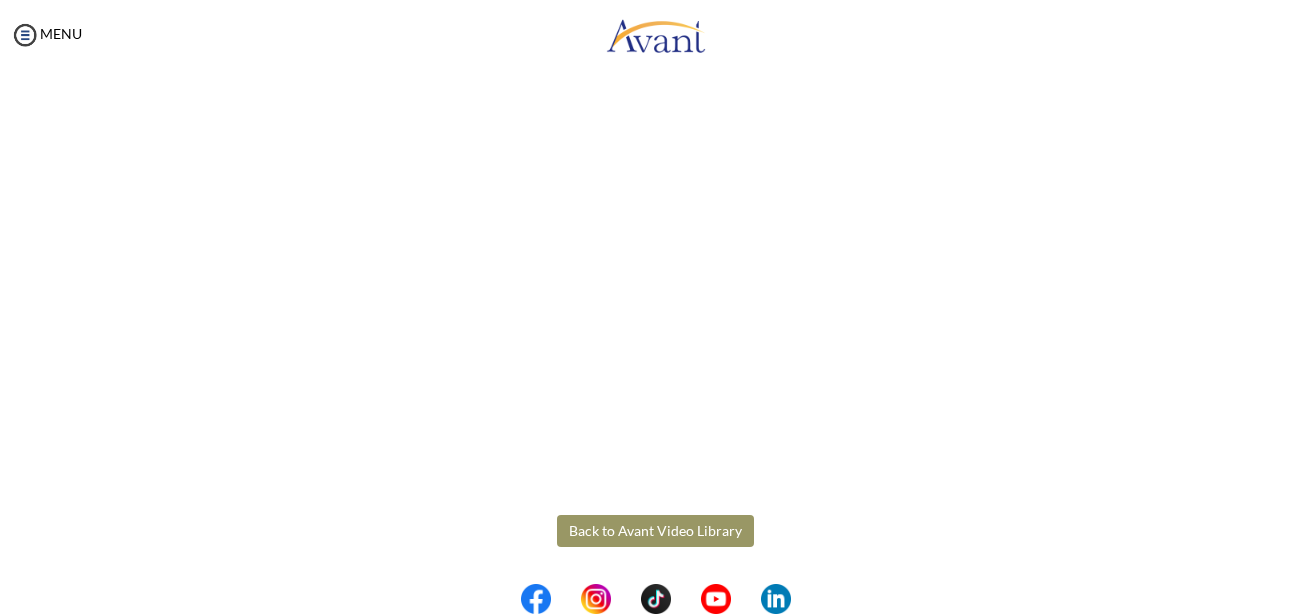 click on "Back to Avant Video Library" at bounding box center (655, 531) 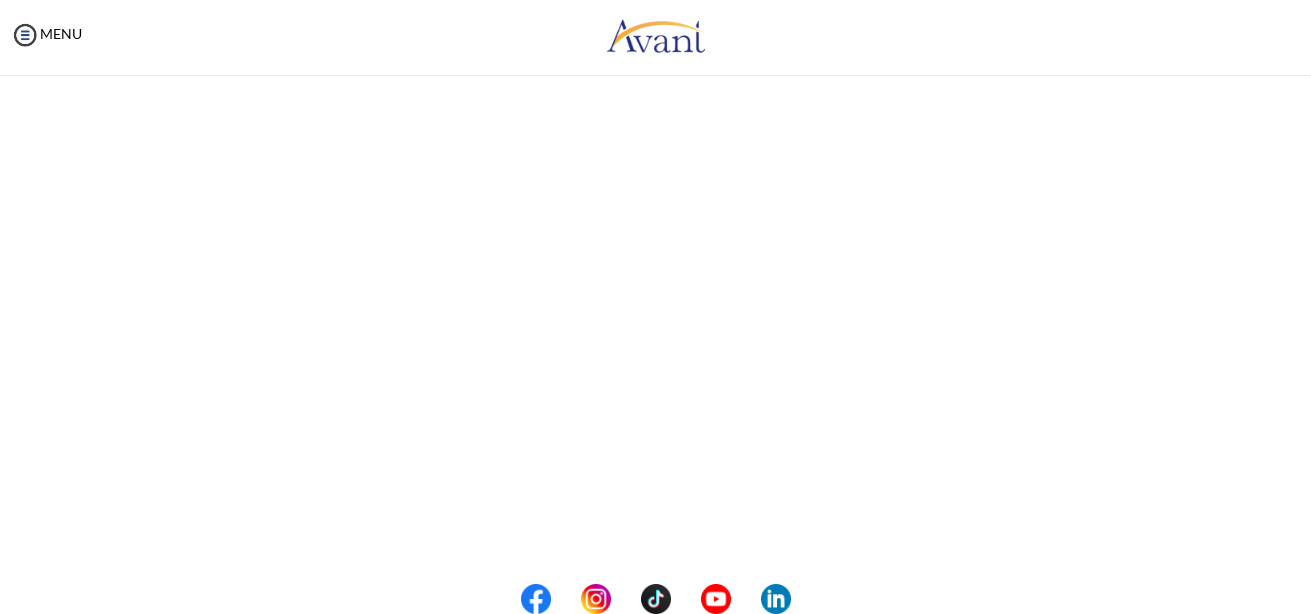 scroll, scrollTop: 0, scrollLeft: 0, axis: both 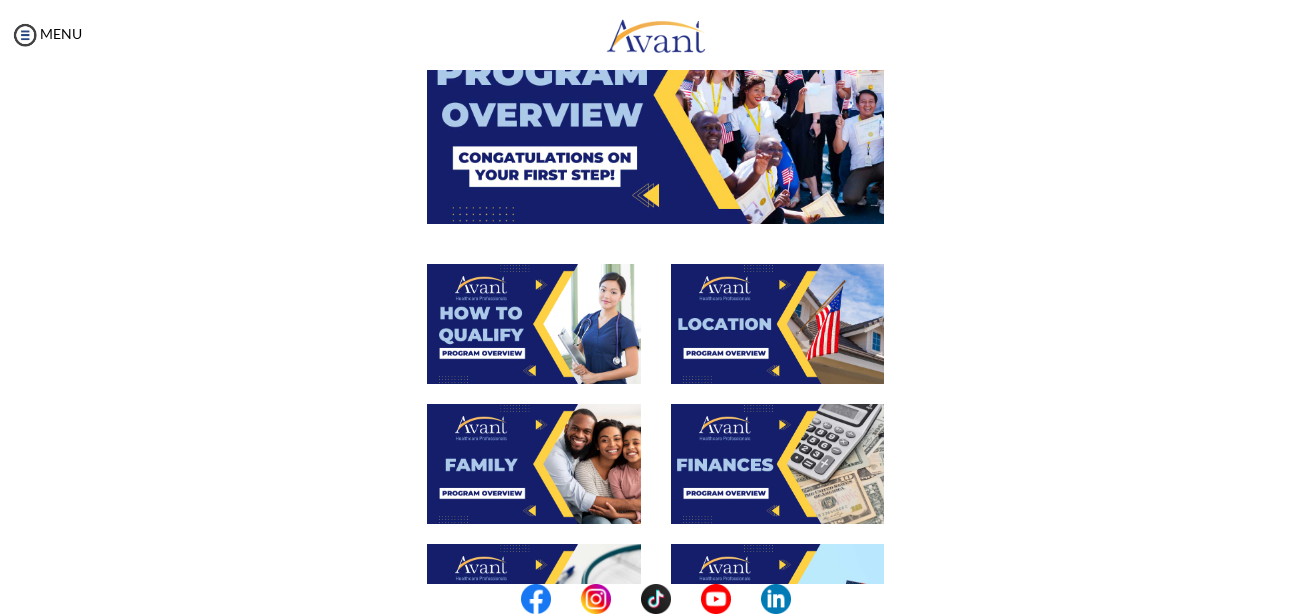 click at bounding box center [534, 464] 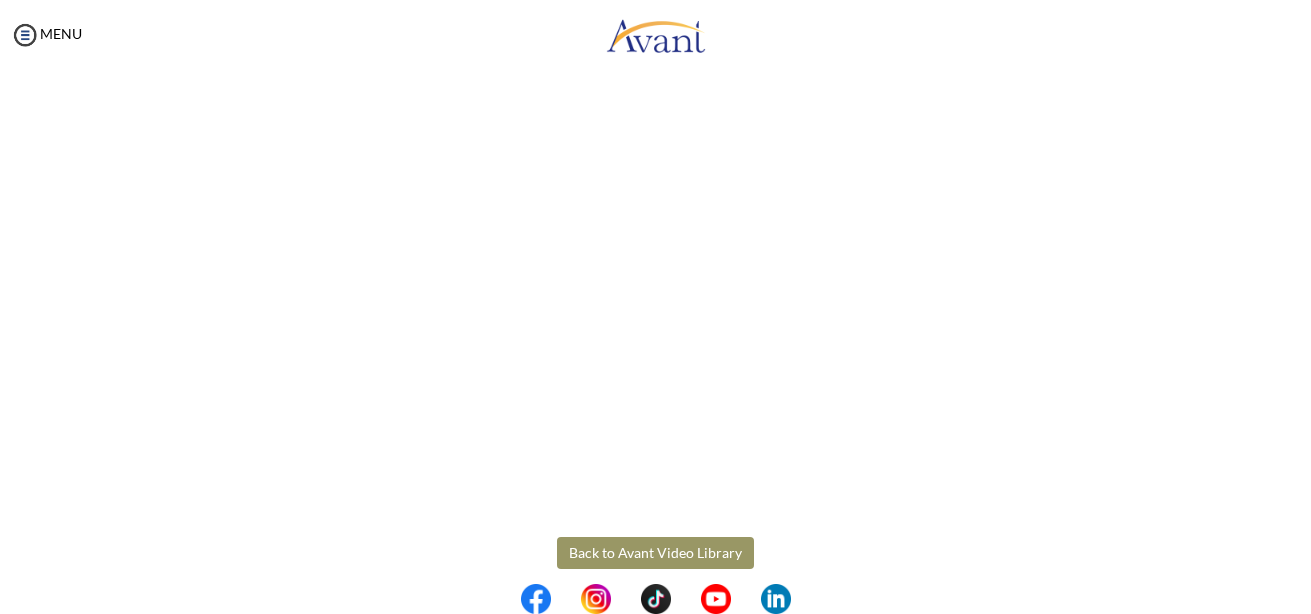 scroll, scrollTop: 583, scrollLeft: 0, axis: vertical 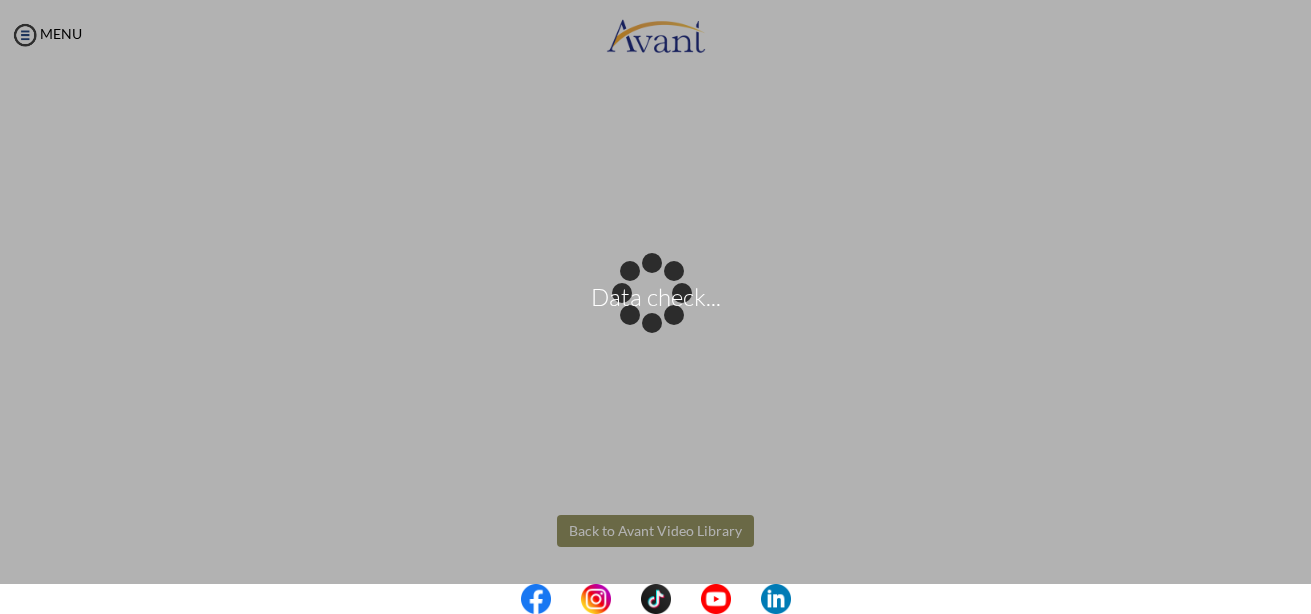 click on "Data check...
Maintenance break. Please come back in 2 hours.
MENU
My Status
What is the next step?
We would like you to watch the introductory video Begin with Avant
We would like you to watch the program video Watch Program Video
We would like you to complete English exam Take Language Test
We would like you to complete clinical assessment Take Clinical Test
We would like you to complete qualification survey Take Qualification Survey
We would like you to watch expectations video Watch Expectations Video
You will be contacted by recruiter to schedule a call.
Your application is being reviewed. Please check your email regularly.
Process Overview
Check off each step as you go to track your progress!" at bounding box center [655, 307] 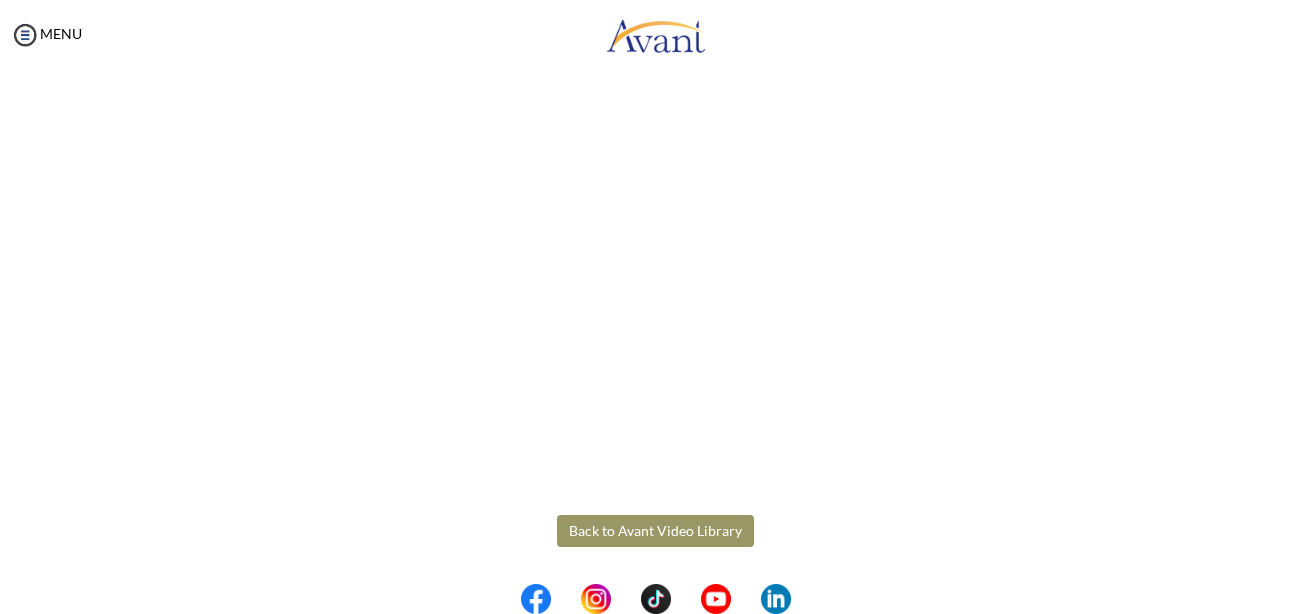 click on "Back to Avant Video Library" at bounding box center (655, 531) 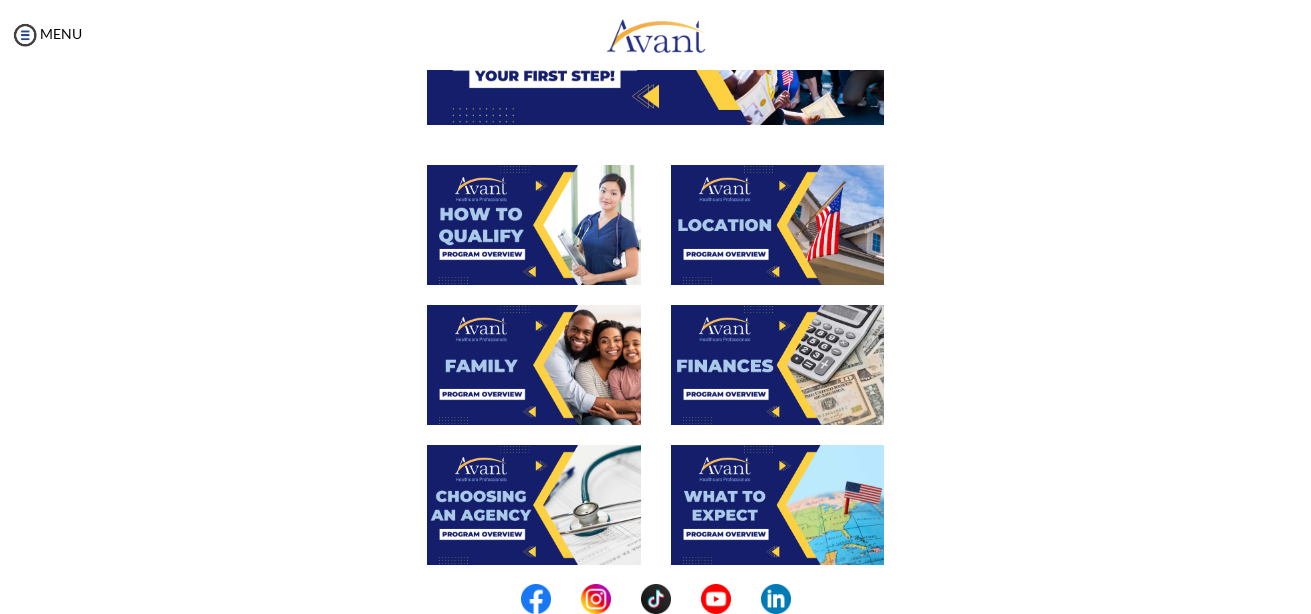 scroll, scrollTop: 300, scrollLeft: 0, axis: vertical 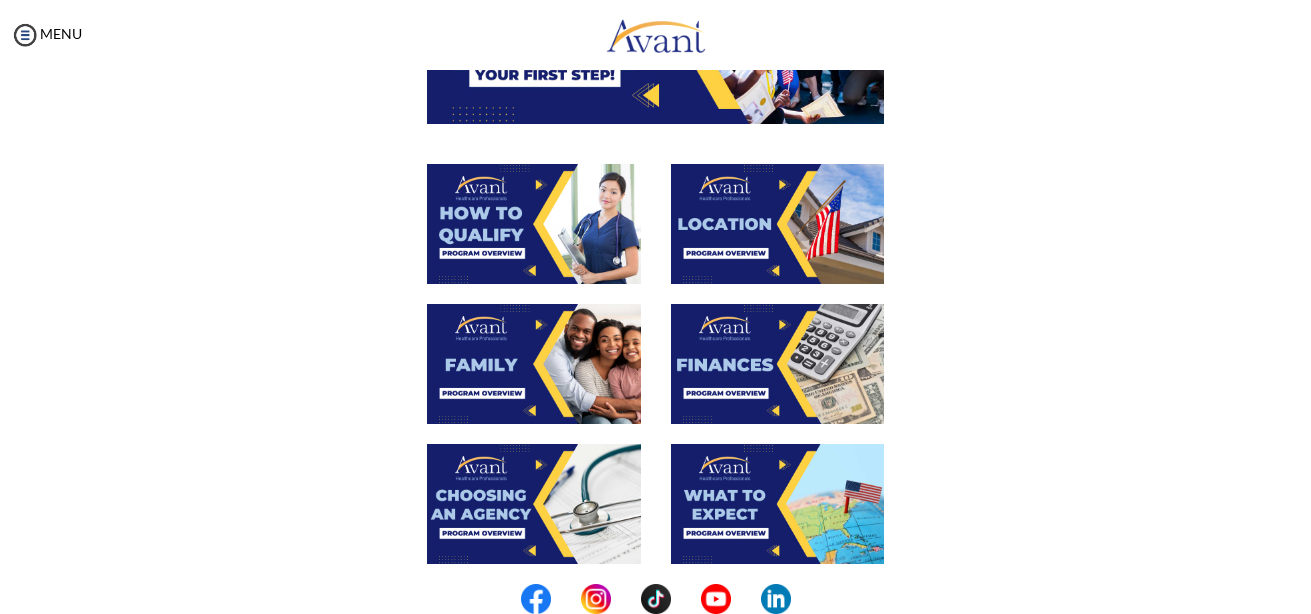 click at bounding box center [778, 364] 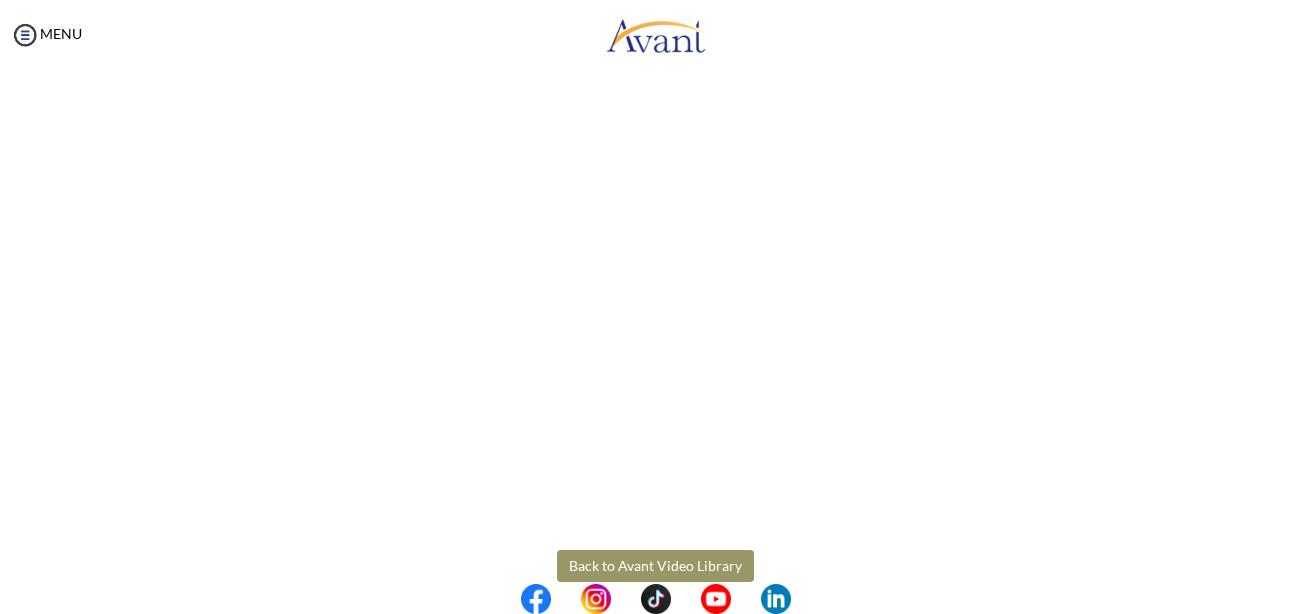 scroll, scrollTop: 370, scrollLeft: 0, axis: vertical 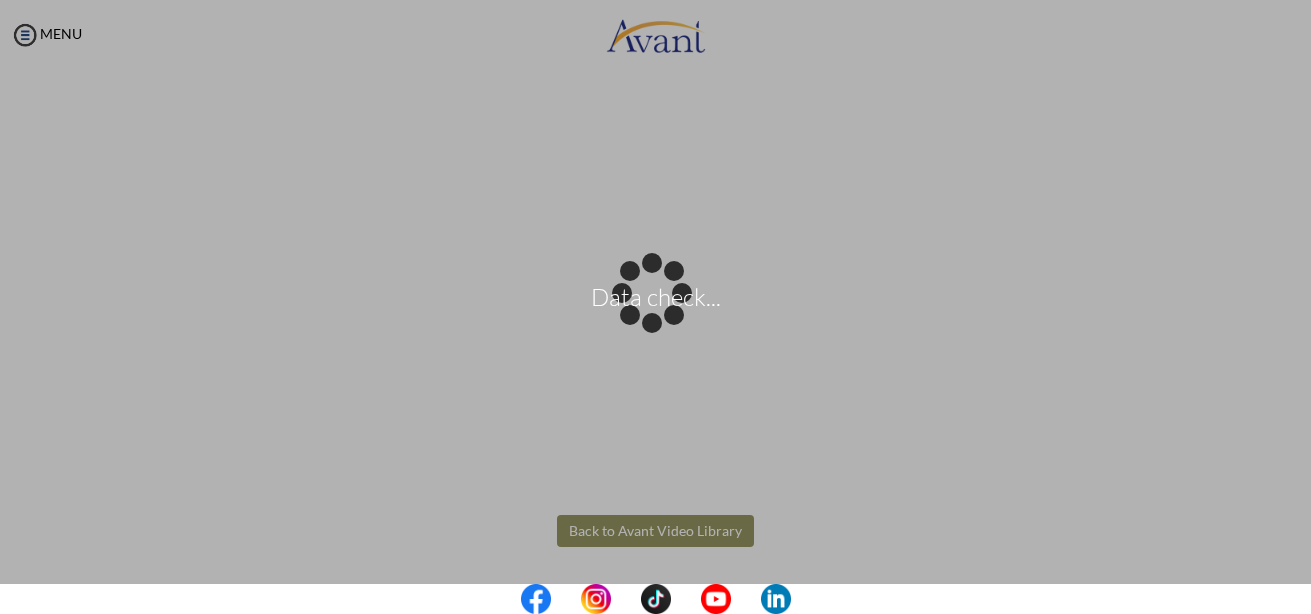 click on "Data check...
Maintenance break. Please come back in 2 hours.
MENU
My Status
What is the next step?
We would like you to watch the introductory video Begin with Avant
We would like you to watch the program video Watch Program Video
We would like you to complete English exam Take Language Test
We would like you to complete clinical assessment Take Clinical Test
We would like you to complete qualification survey Take Qualification Survey
We would like you to watch expectations video Watch Expectations Video
You will be contacted by recruiter to schedule a call.
Your application is being reviewed. Please check your email regularly.
Process Overview
Check off each step as you go to track your progress!" at bounding box center [655, 307] 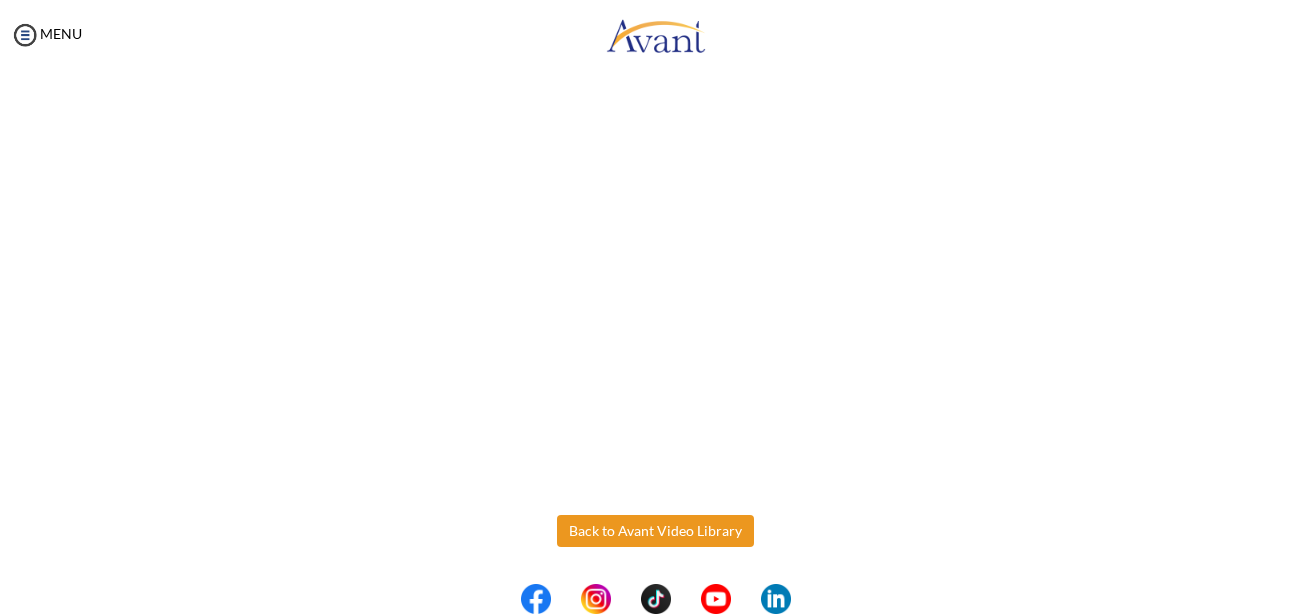 click on "Back to Avant Video Library" at bounding box center [655, 531] 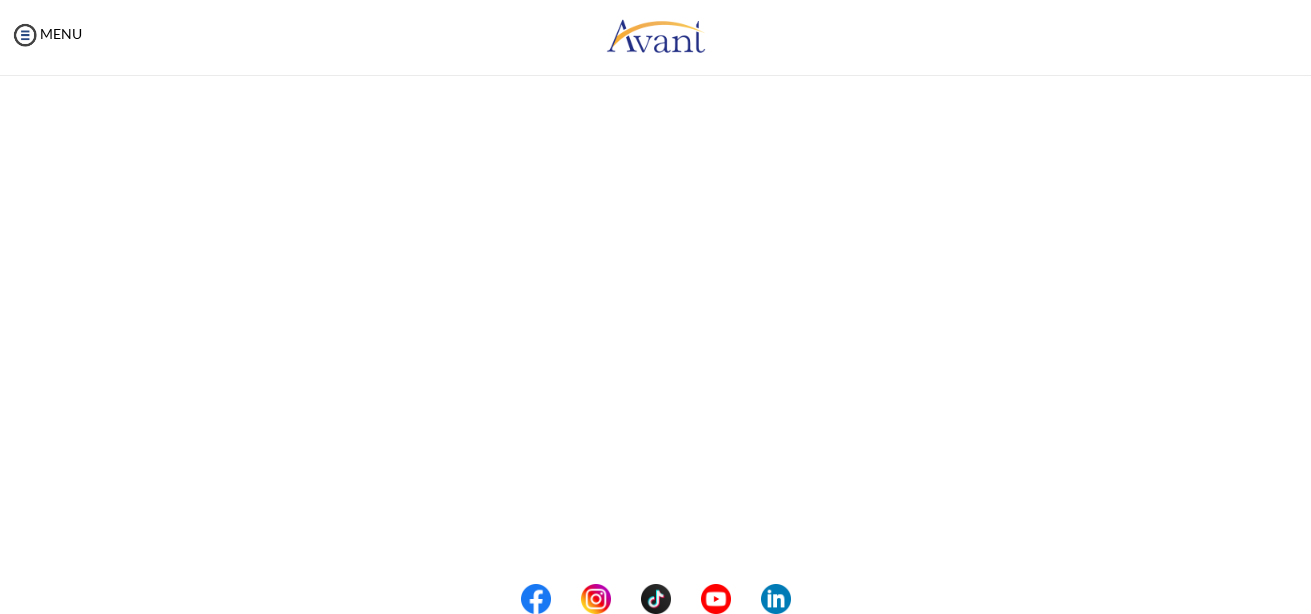 scroll, scrollTop: 370, scrollLeft: 0, axis: vertical 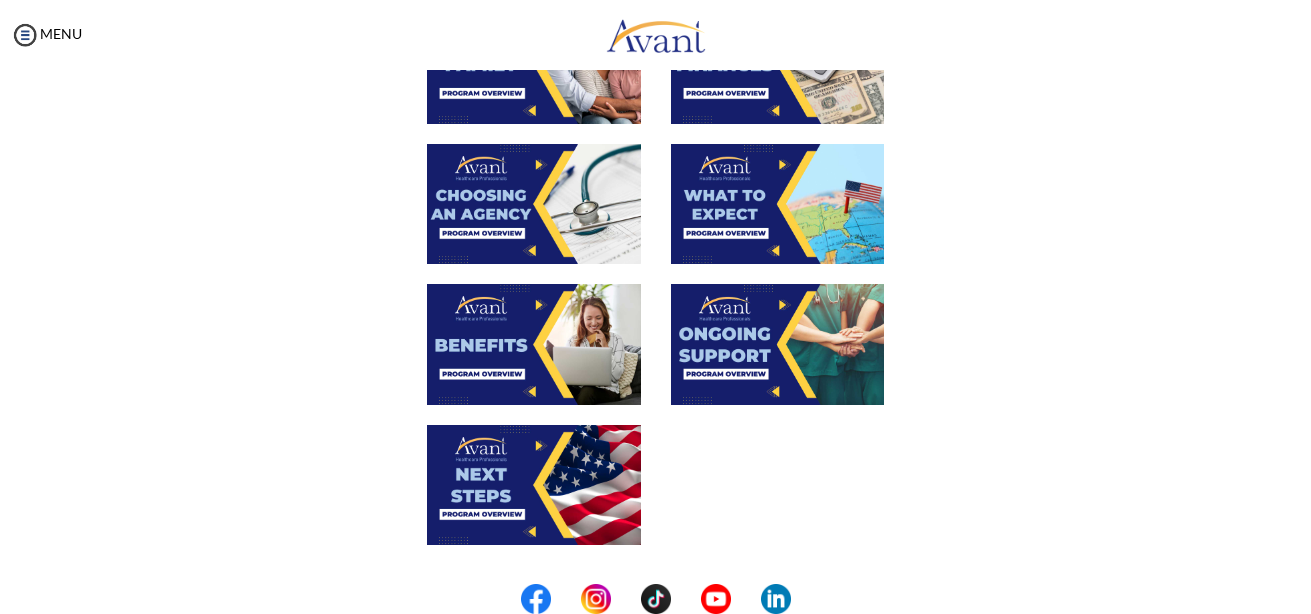 click at bounding box center (534, 204) 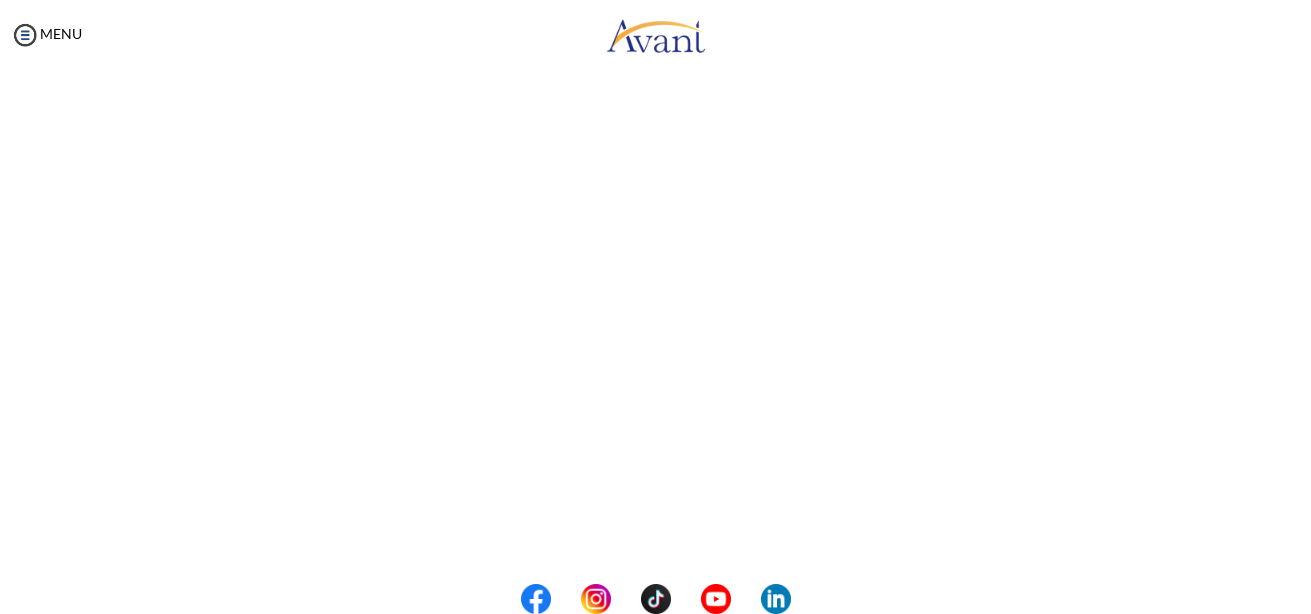 scroll, scrollTop: 583, scrollLeft: 0, axis: vertical 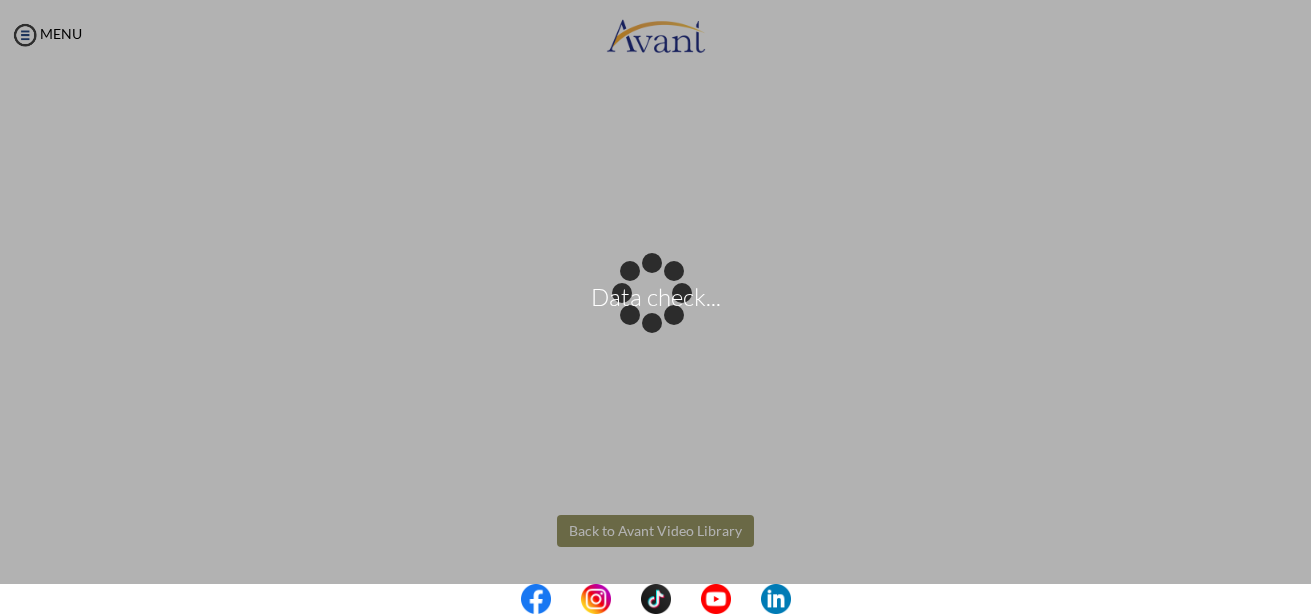 click on "Data check...
Maintenance break. Please come back in 2 hours.
MENU
My Status
What is the next step?
We would like you to watch the introductory video Begin with Avant
We would like you to watch the program video Watch Program Video
We would like you to complete English exam Take Language Test
We would like you to complete clinical assessment Take Clinical Test
We would like you to complete qualification survey Take Qualification Survey
We would like you to watch expectations video Watch Expectations Video
You will be contacted by recruiter to schedule a call.
Your application is being reviewed. Please check your email regularly.
Process Overview
Check off each step as you go to track your progress!" at bounding box center (655, 307) 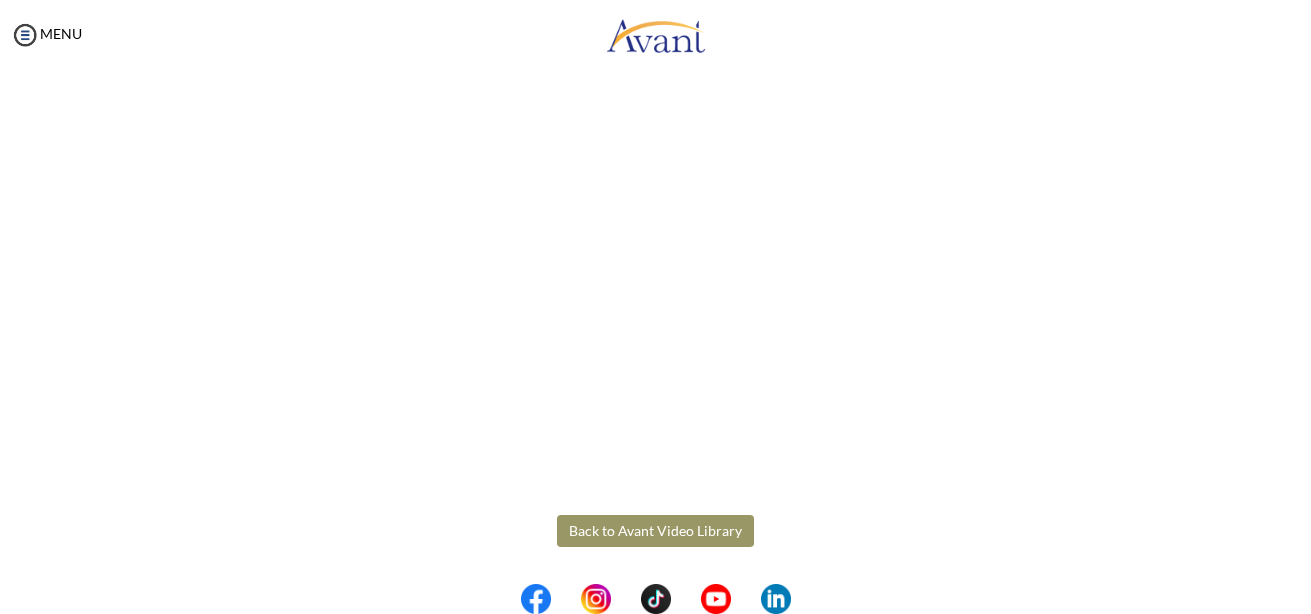 click on "Back to Avant Video Library" at bounding box center [655, 531] 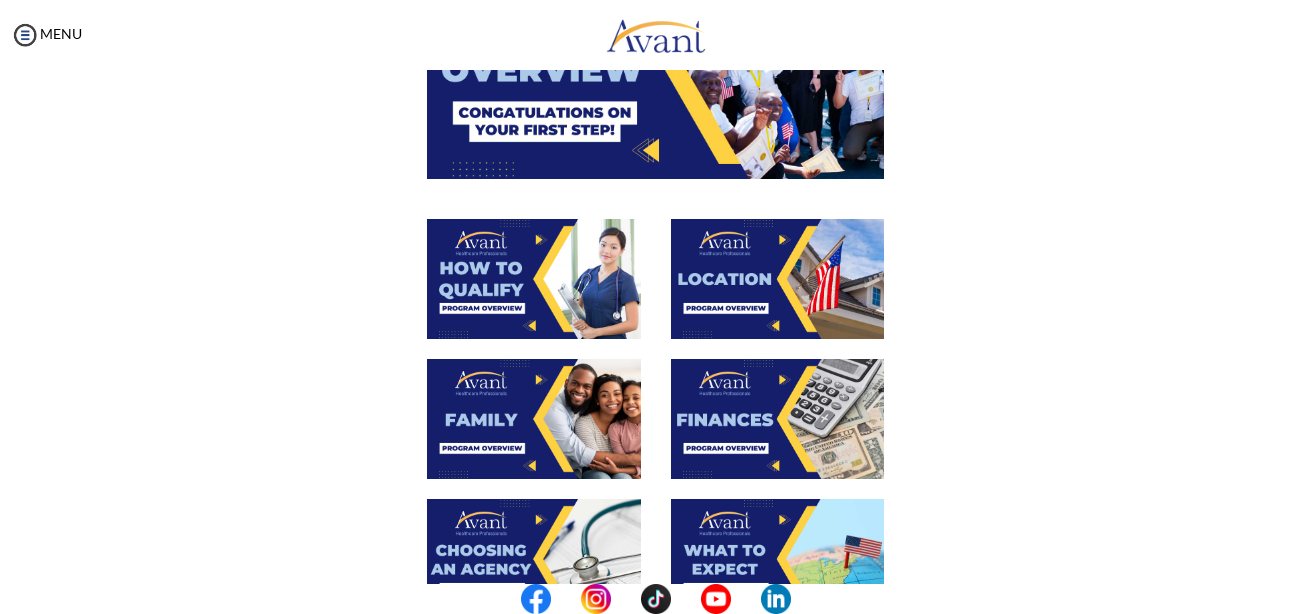 scroll, scrollTop: 300, scrollLeft: 0, axis: vertical 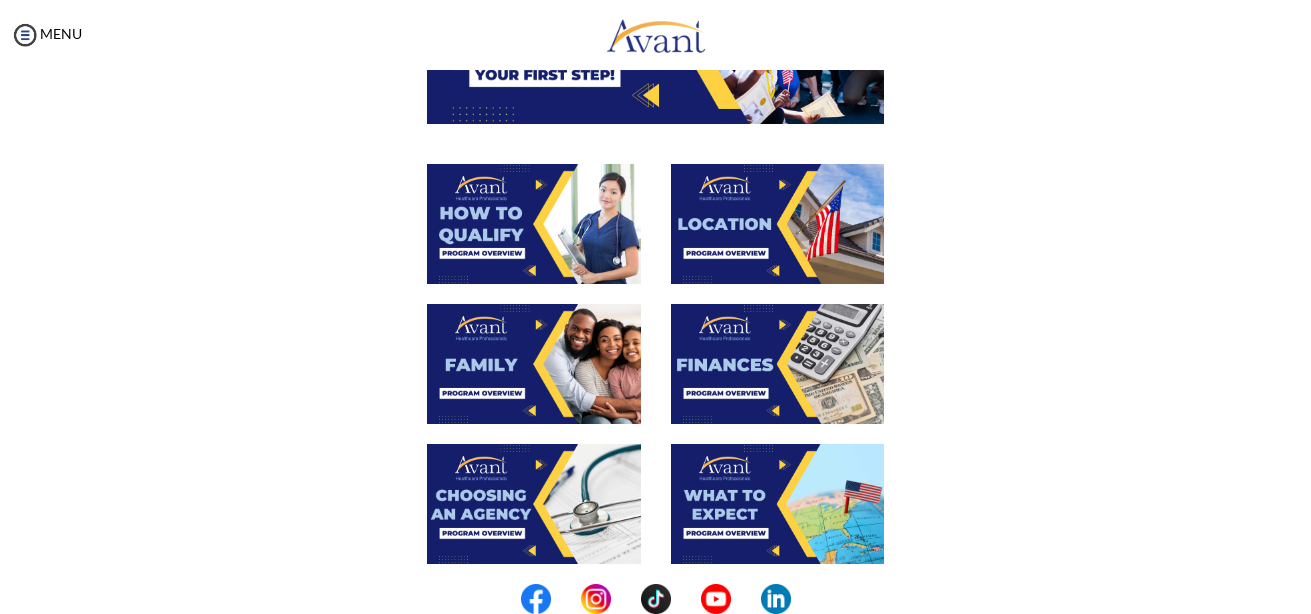 click at bounding box center (778, 504) 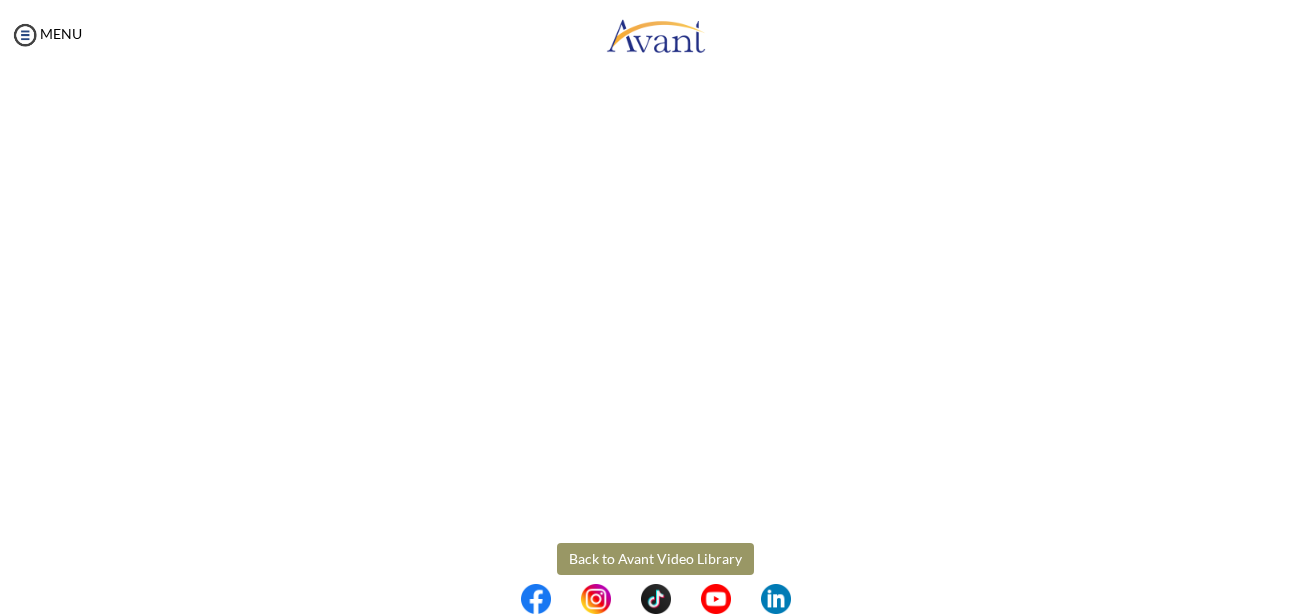 scroll, scrollTop: 583, scrollLeft: 0, axis: vertical 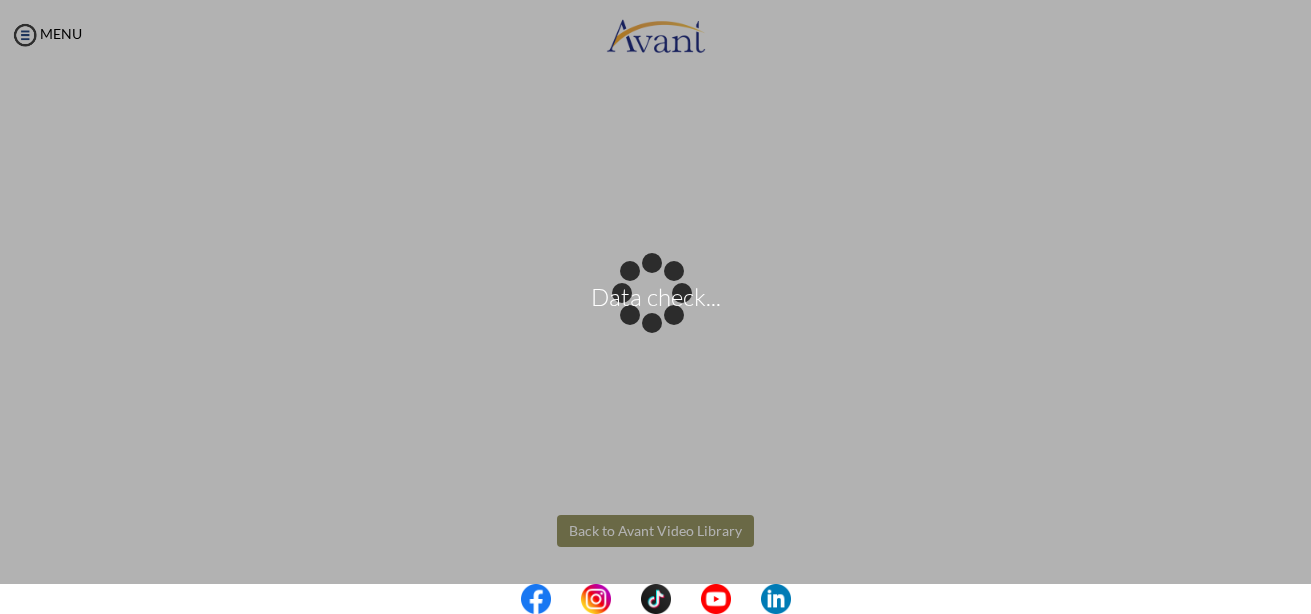 click on "Data check...
Maintenance break. Please come back in 2 hours.
MENU
My Status
What is the next step?
We would like you to watch the introductory video Begin with Avant
We would like you to watch the program video Watch Program Video
We would like you to complete English exam Take Language Test
We would like you to complete clinical assessment Take Clinical Test
We would like you to complete qualification survey Take Qualification Survey
We would like you to watch expectations video Watch Expectations Video
You will be contacted by recruiter to schedule a call.
Your application is being reviewed. Please check your email regularly.
Process Overview
Check off each step as you go to track your progress!" at bounding box center (655, 307) 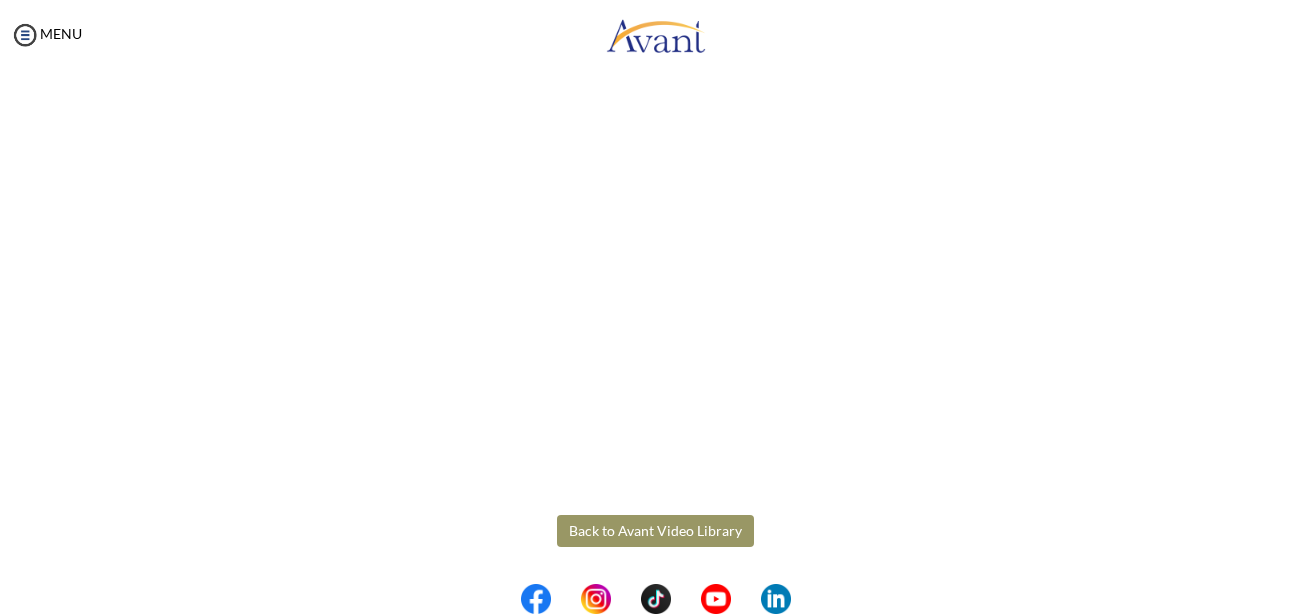 click on "Back to Avant Video Library" at bounding box center (655, 531) 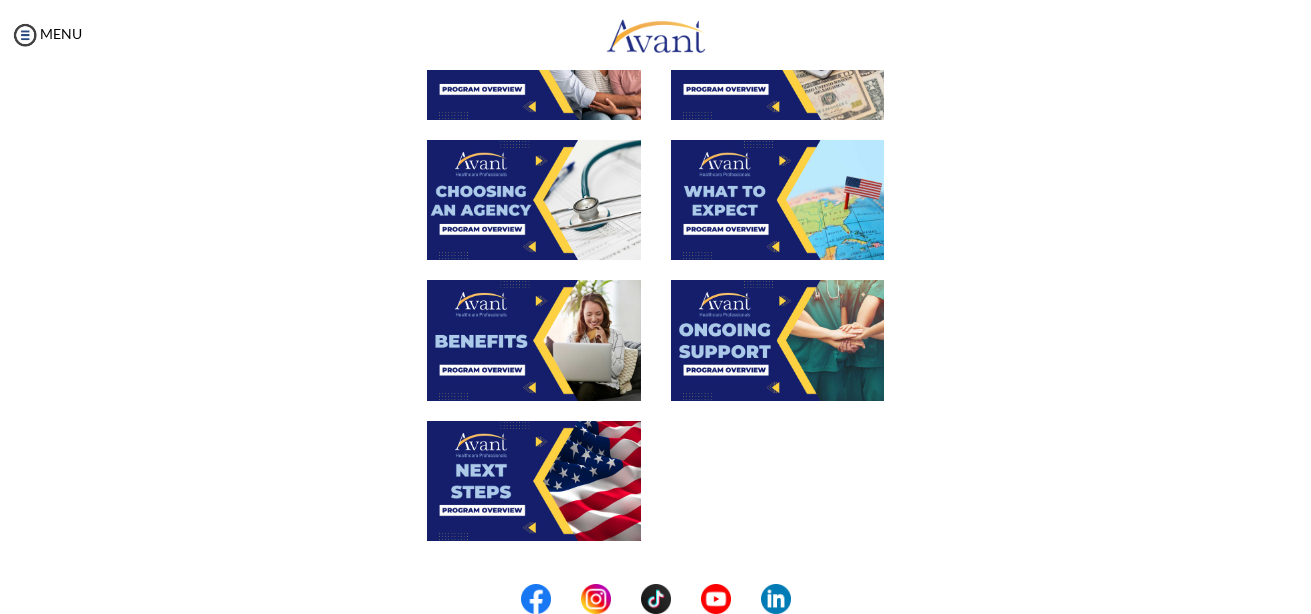 scroll, scrollTop: 561, scrollLeft: 0, axis: vertical 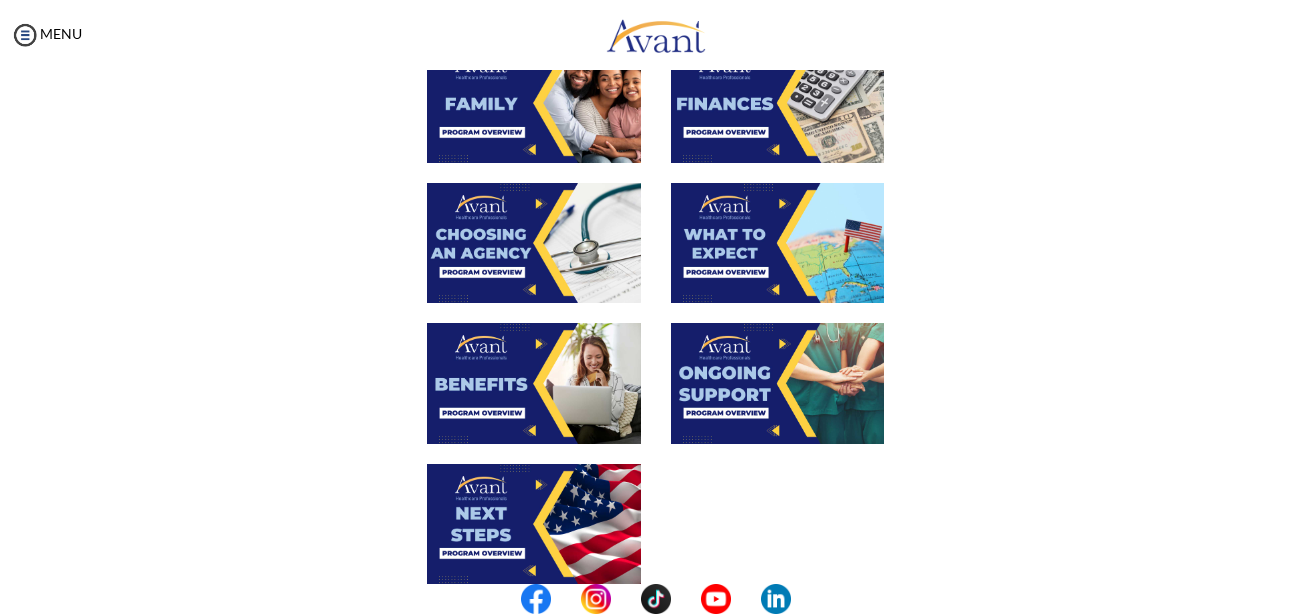 click at bounding box center [534, 383] 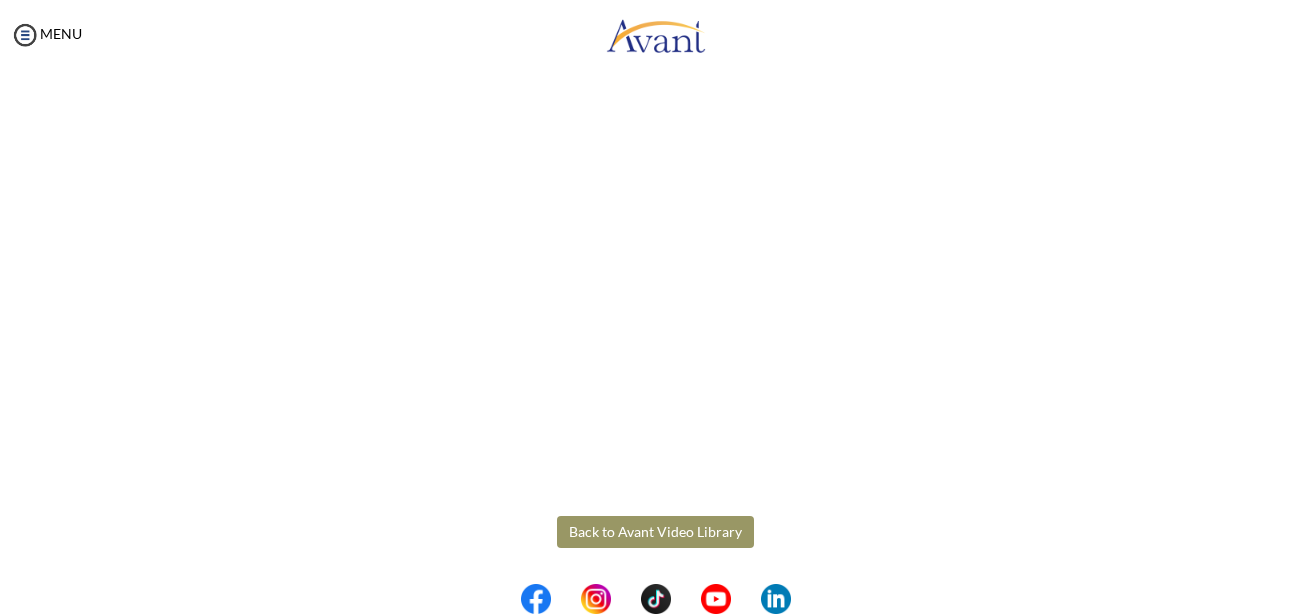 scroll, scrollTop: 583, scrollLeft: 0, axis: vertical 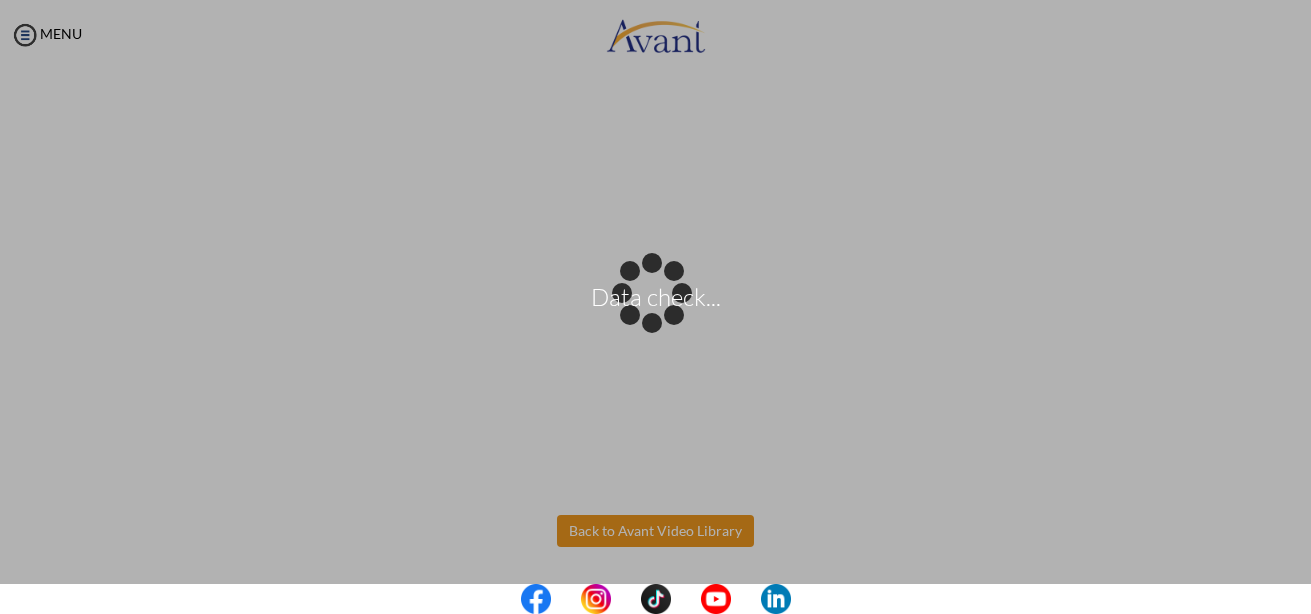click on "Data check...
Maintenance break. Please come back in 2 hours.
MENU
My Status
What is the next step?
We would like you to watch the introductory video Begin with Avant
We would like you to watch the program video Watch Program Video
We would like you to complete English exam Take Language Test
We would like you to complete clinical assessment Take Clinical Test
We would like you to complete qualification survey Take Qualification Survey
We would like you to watch expectations video Watch Expectations Video
You will be contacted by recruiter to schedule a call.
Your application is being reviewed. Please check your email regularly.
Process Overview
Check off each step as you go to track your progress!" at bounding box center [655, 307] 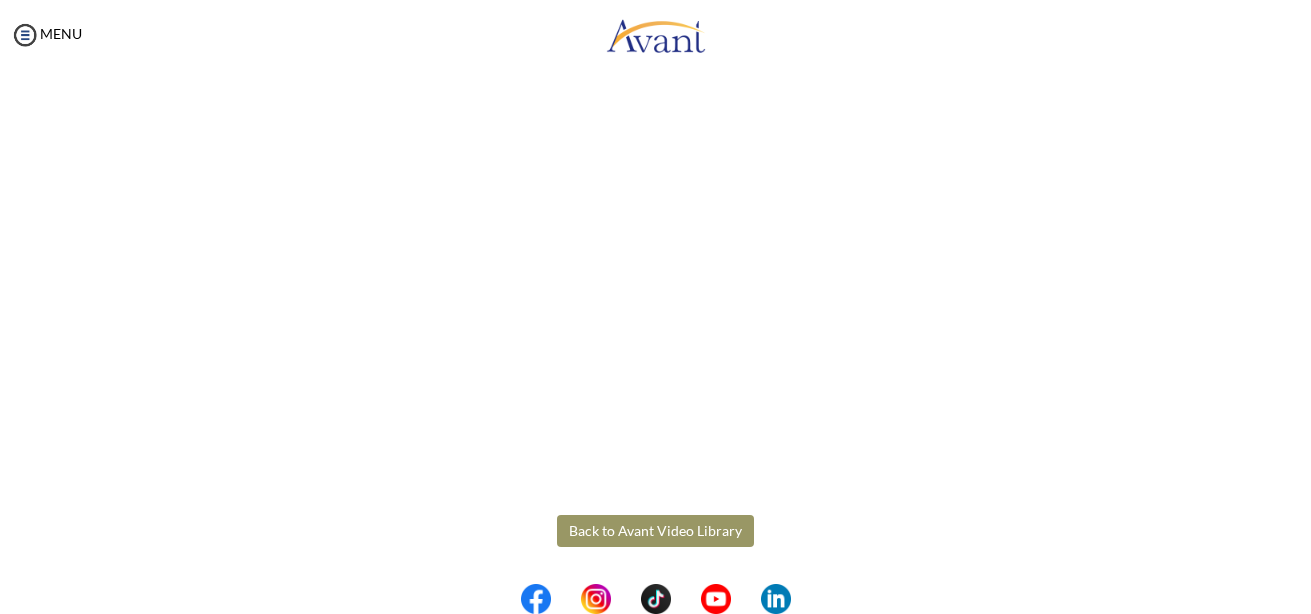 click on "Back to Avant Video Library" at bounding box center (655, 531) 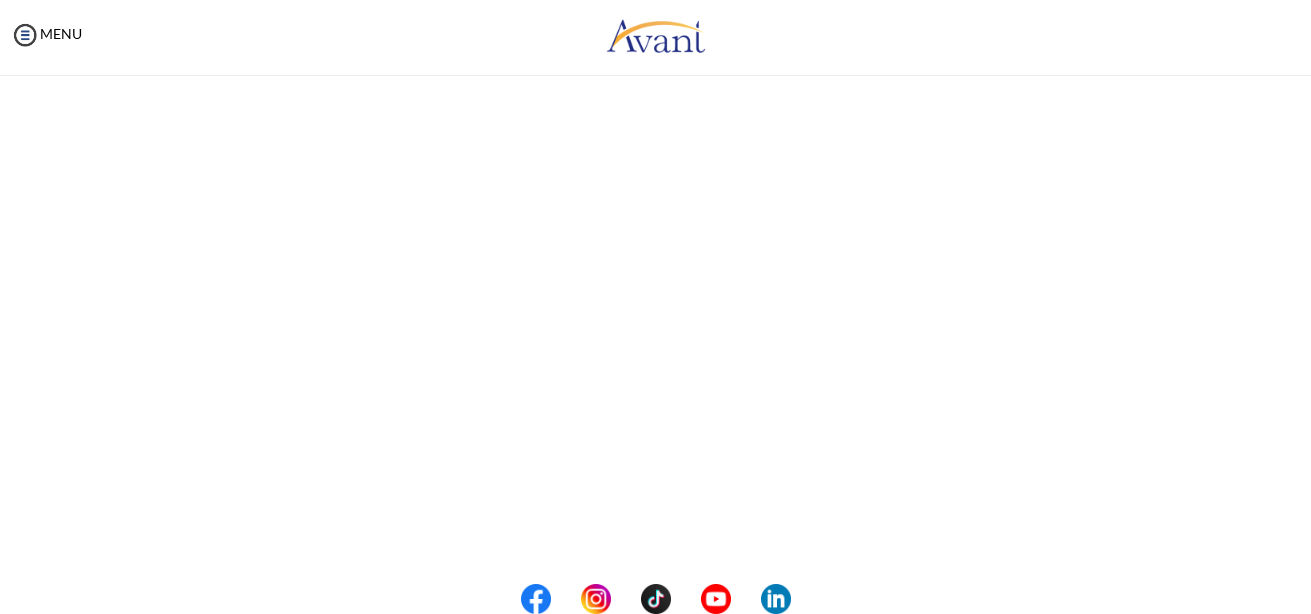 scroll, scrollTop: 583, scrollLeft: 0, axis: vertical 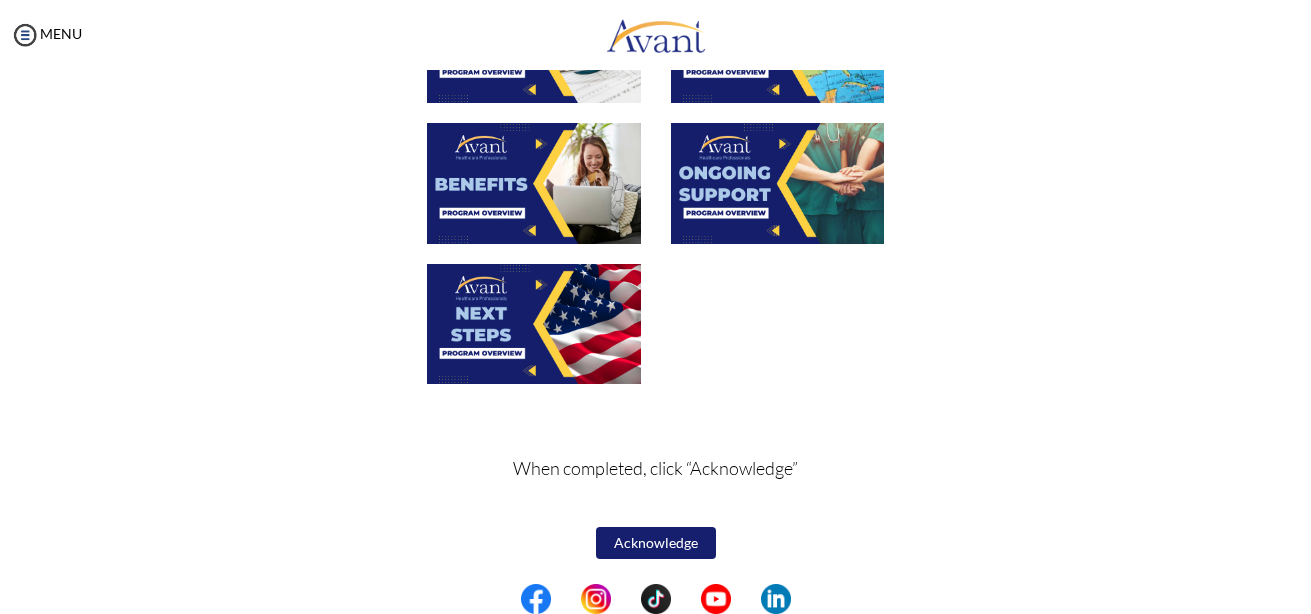 click at bounding box center (778, 183) 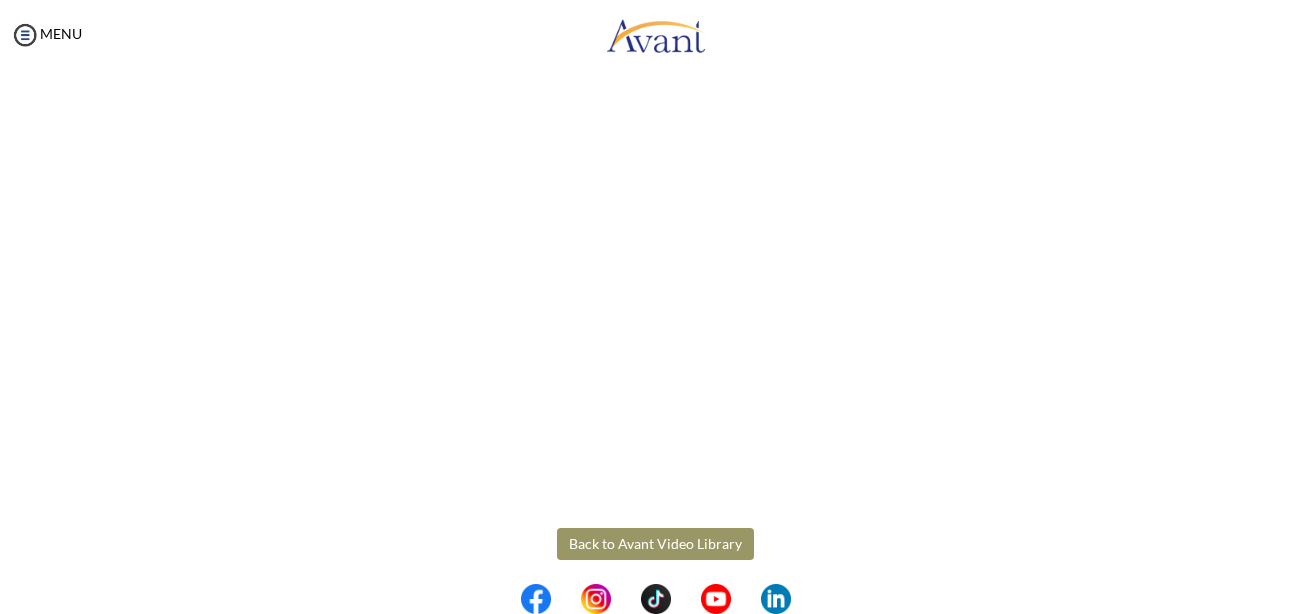 scroll, scrollTop: 583, scrollLeft: 0, axis: vertical 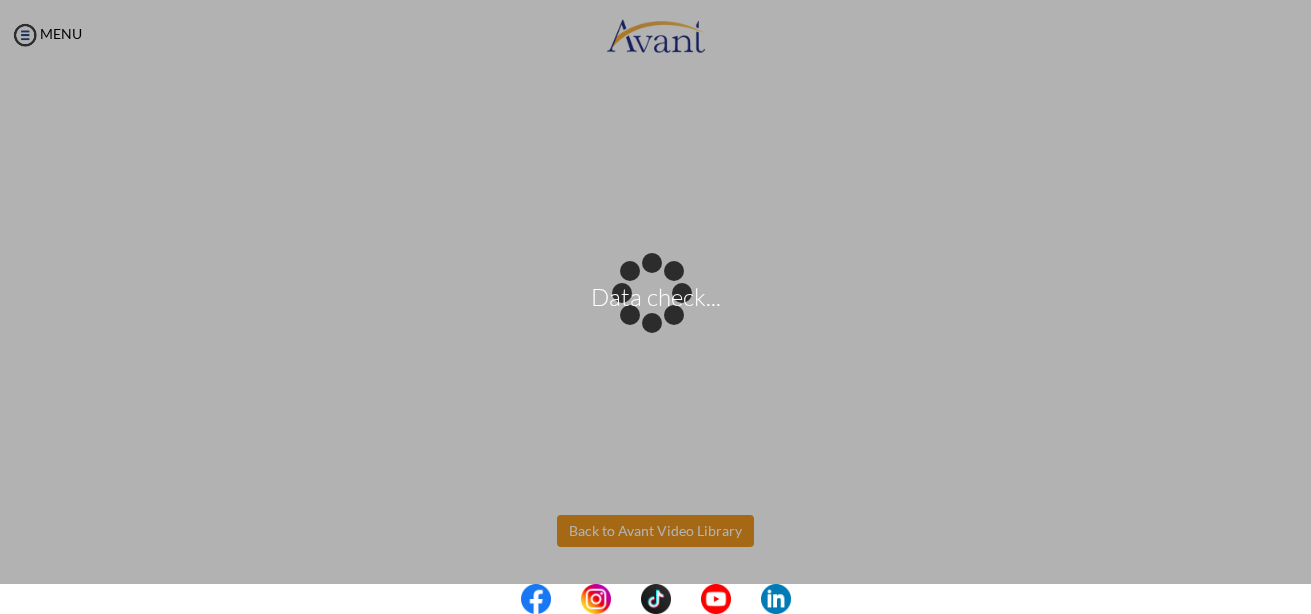 click on "Data check...
Maintenance break. Please come back in 2 hours.
MENU
My Status
What is the next step?
We would like you to watch the introductory video Begin with Avant
We would like you to watch the program video Watch Program Video
We would like you to complete English exam Take Language Test
We would like you to complete clinical assessment Take Clinical Test
We would like you to complete qualification survey Take Qualification Survey
We would like you to watch expectations video Watch Expectations Video
You will be contacted by recruiter to schedule a call.
Your application is being reviewed. Please check your email regularly.
Process Overview
Check off each step as you go to track your progress!" at bounding box center [655, 307] 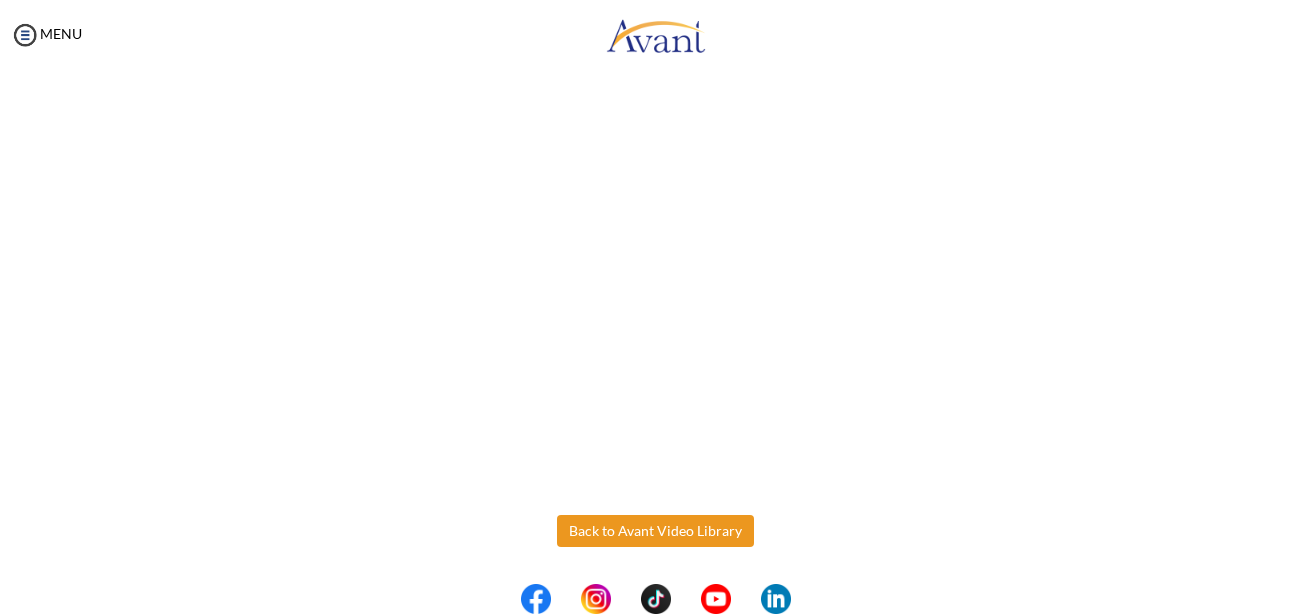 click on "Back to Avant Video Library" at bounding box center (655, 531) 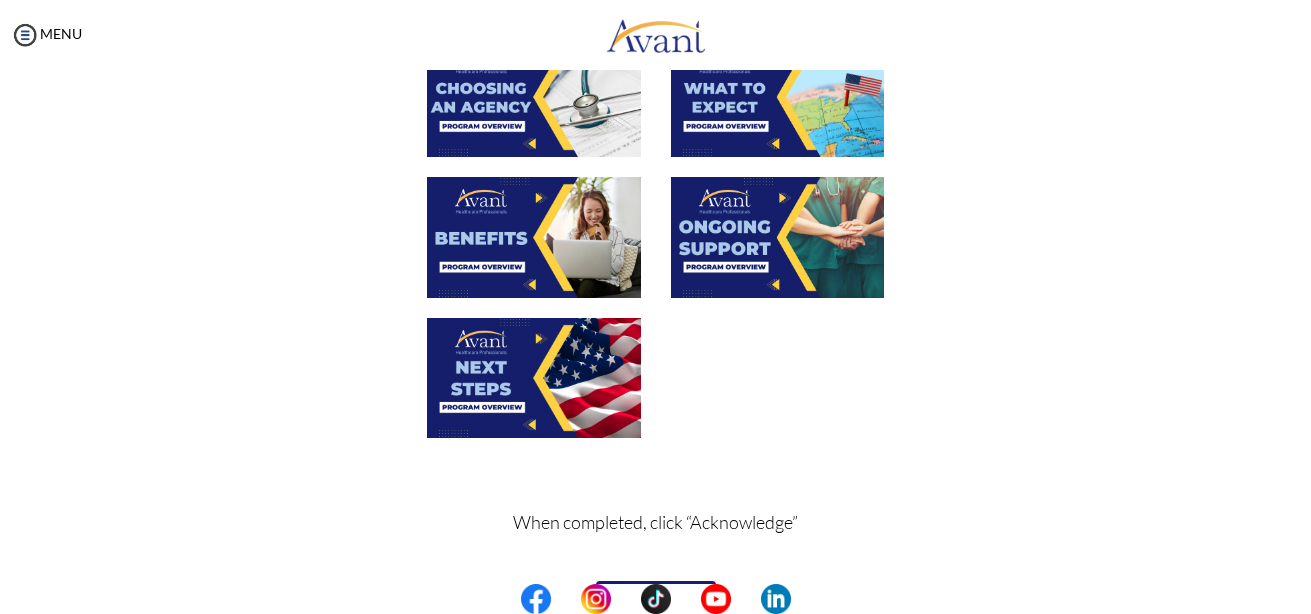 scroll, scrollTop: 761, scrollLeft: 0, axis: vertical 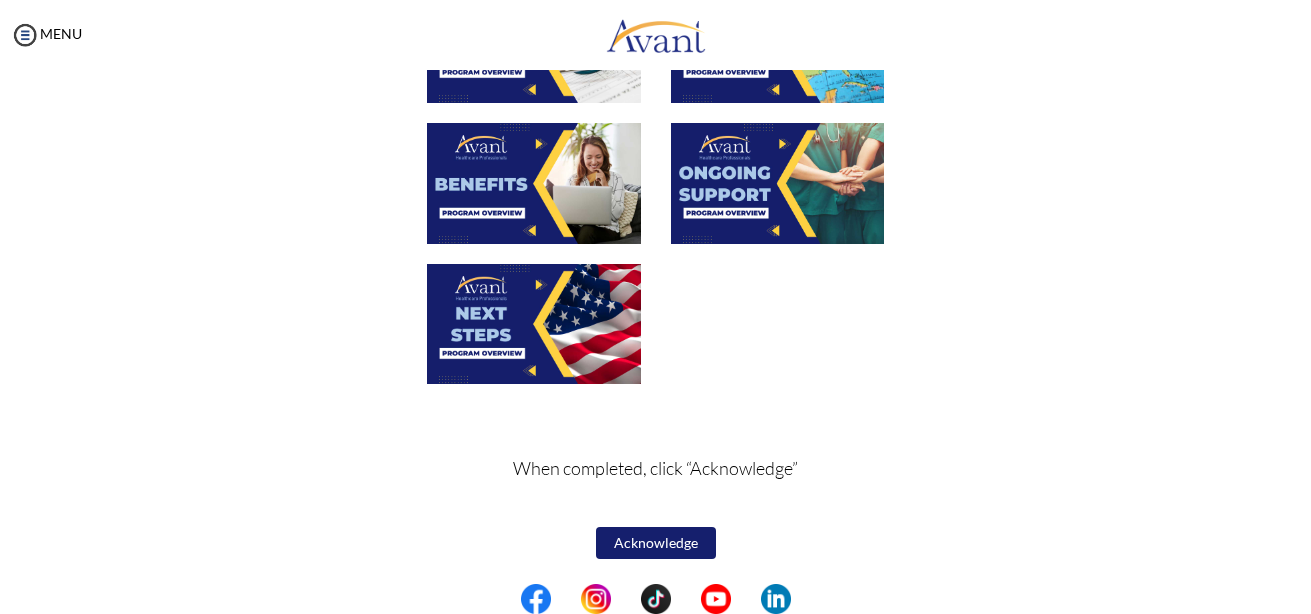 click at bounding box center [534, 324] 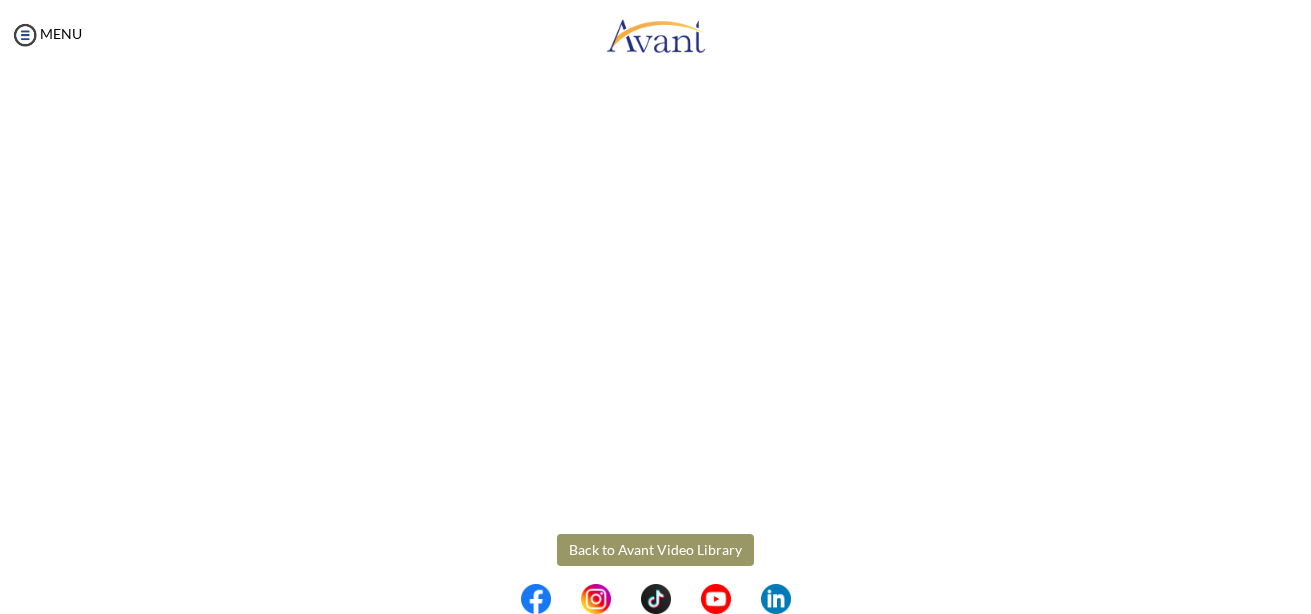 scroll, scrollTop: 583, scrollLeft: 0, axis: vertical 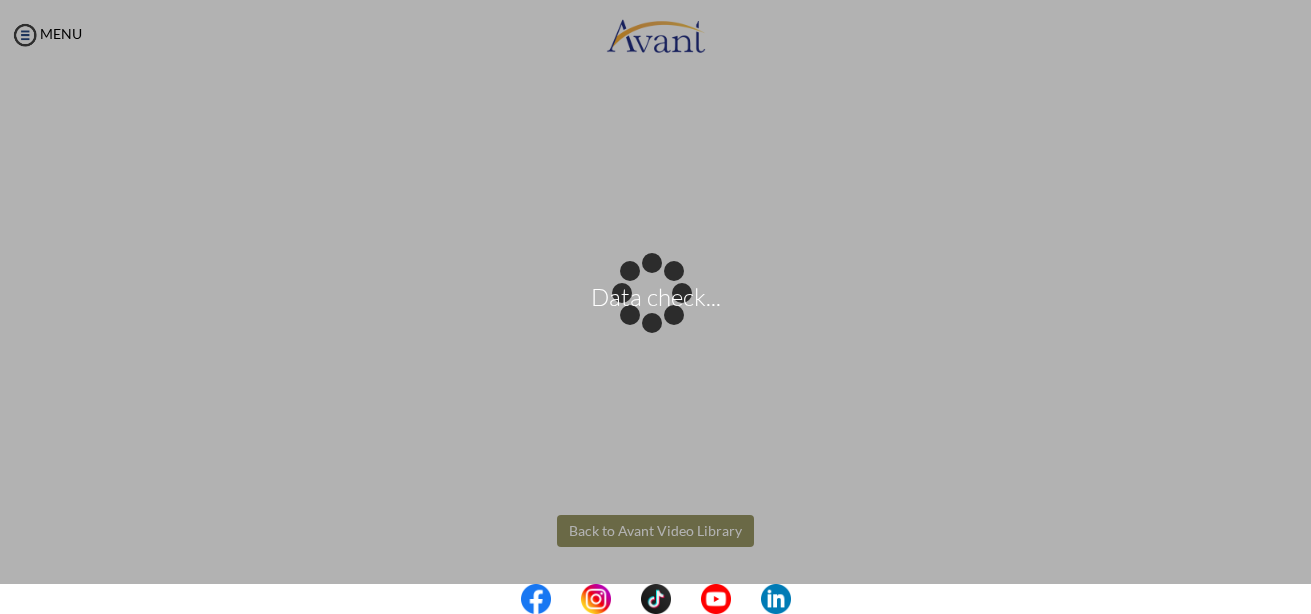 click on "Data check...
Maintenance break. Please come back in 2 hours.
MENU
My Status
What is the next step?
We would like you to watch the introductory video Begin with Avant
We would like you to watch the program video Watch Program Video
We would like you to complete English exam Take Language Test
We would like you to complete clinical assessment Take Clinical Test
We would like you to complete qualification survey Take Qualification Survey
We would like you to watch expectations video Watch Expectations Video
You will be contacted by recruiter to schedule a call.
Your application is being reviewed. Please check your email regularly.
Process Overview
Check off each step as you go to track your progress!" at bounding box center [655, 307] 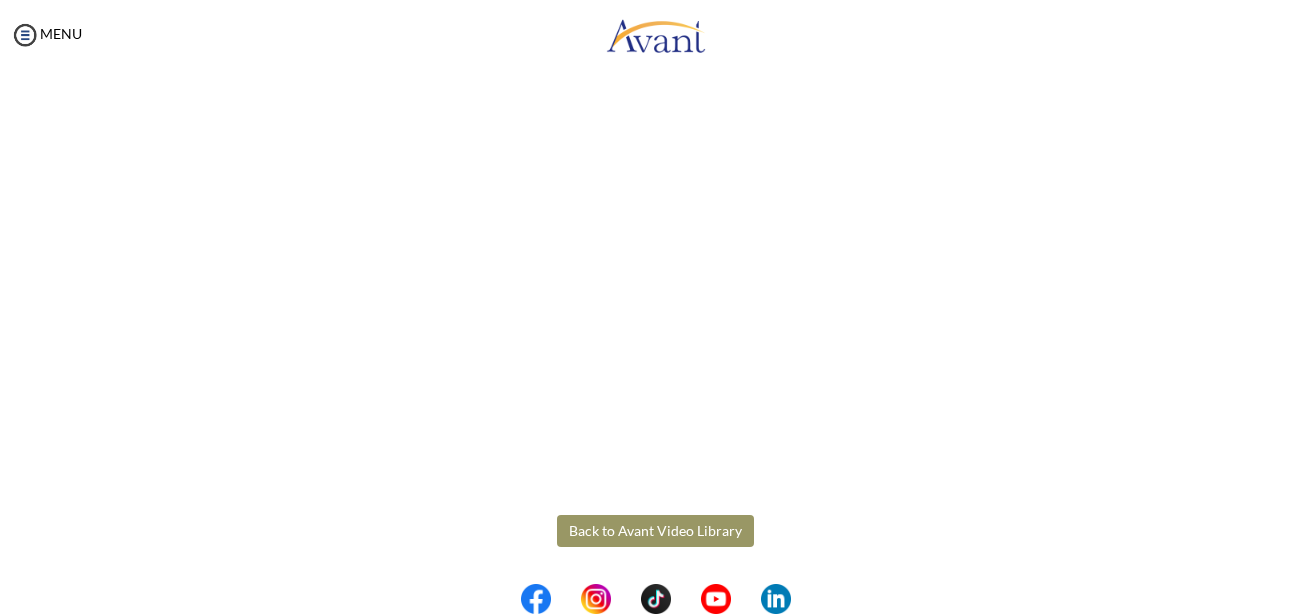 click on "Back to Avant Video Library" at bounding box center [655, 531] 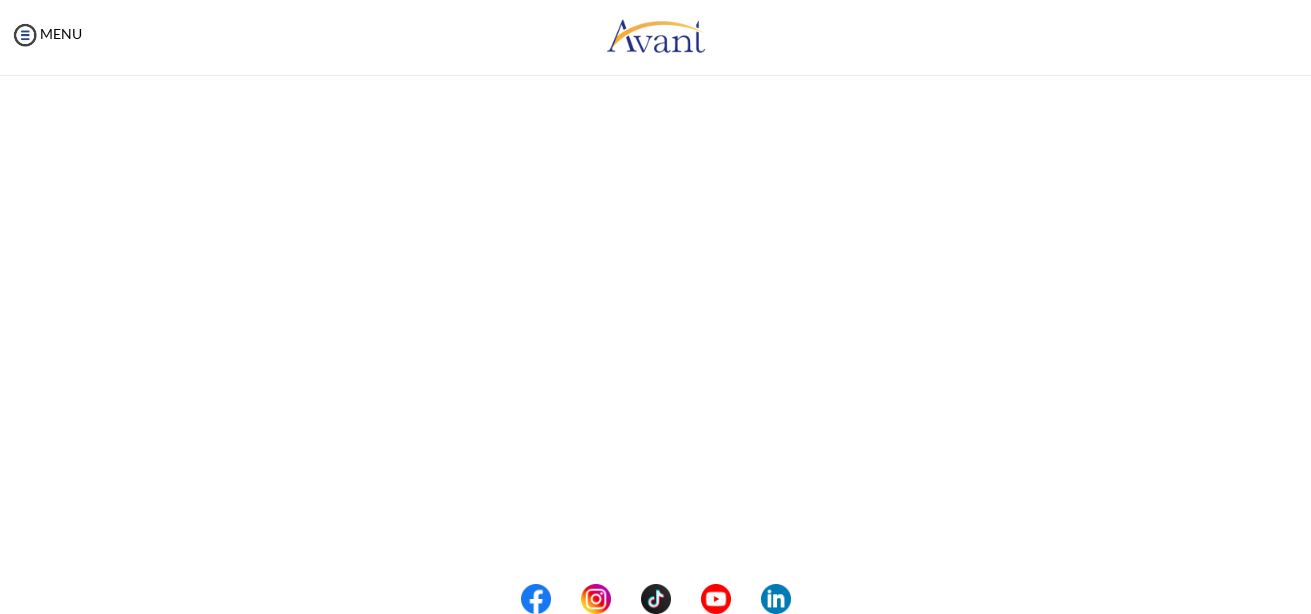 scroll, scrollTop: 0, scrollLeft: 0, axis: both 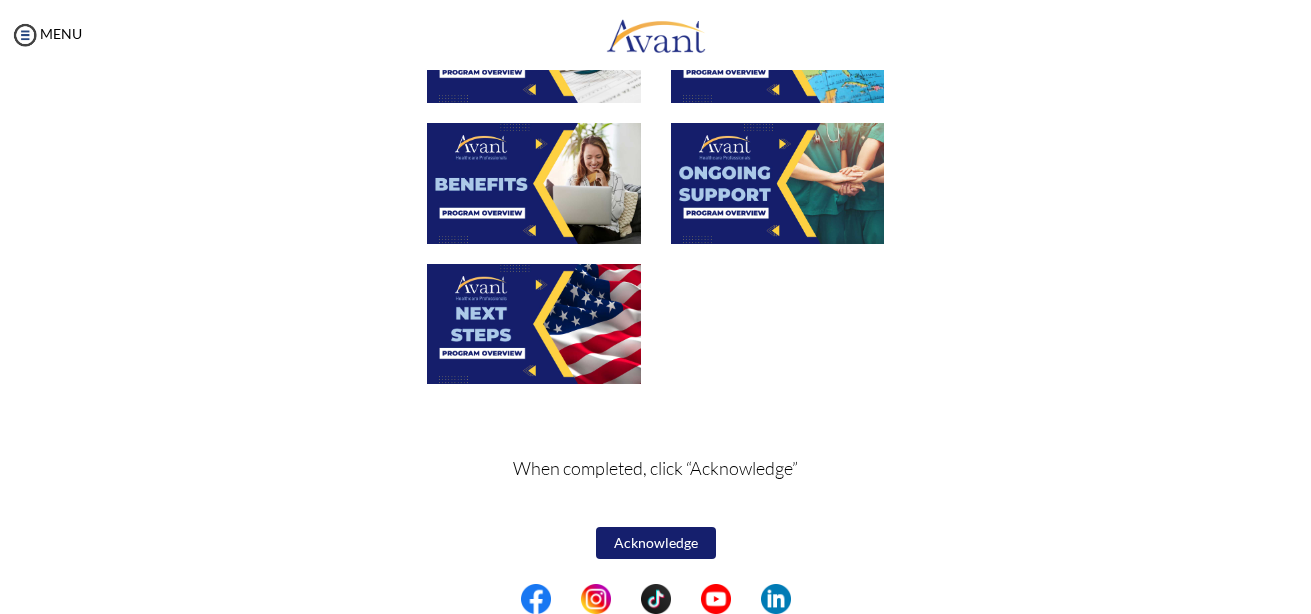 click on "Acknowledge" at bounding box center (656, 543) 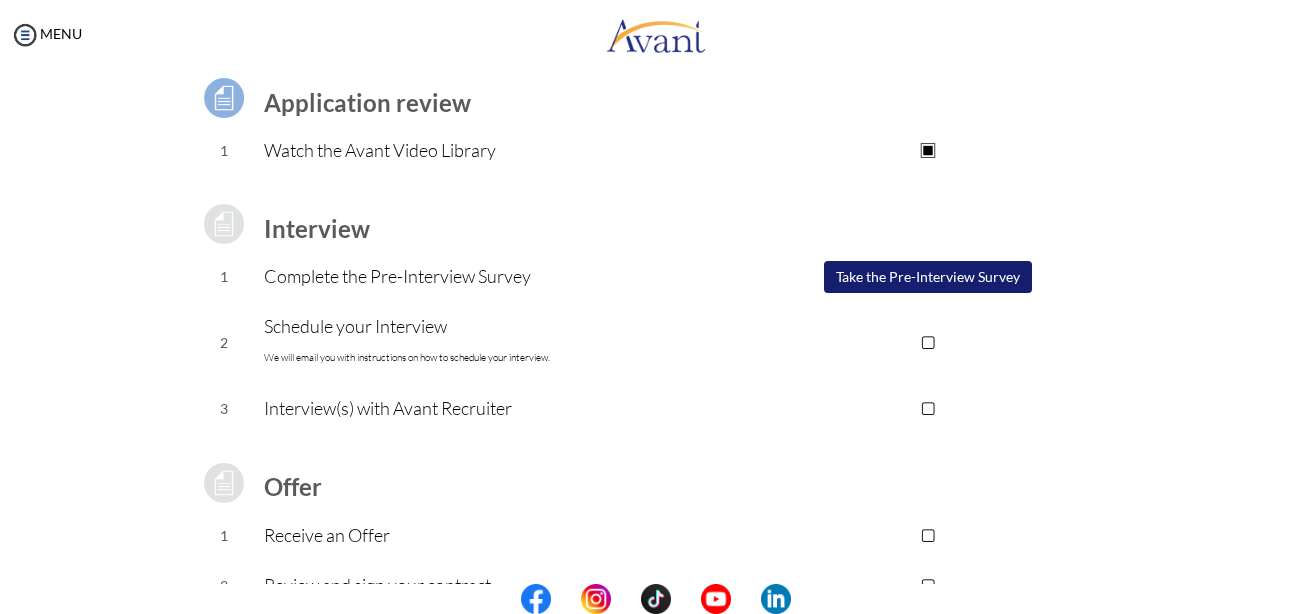 scroll, scrollTop: 200, scrollLeft: 0, axis: vertical 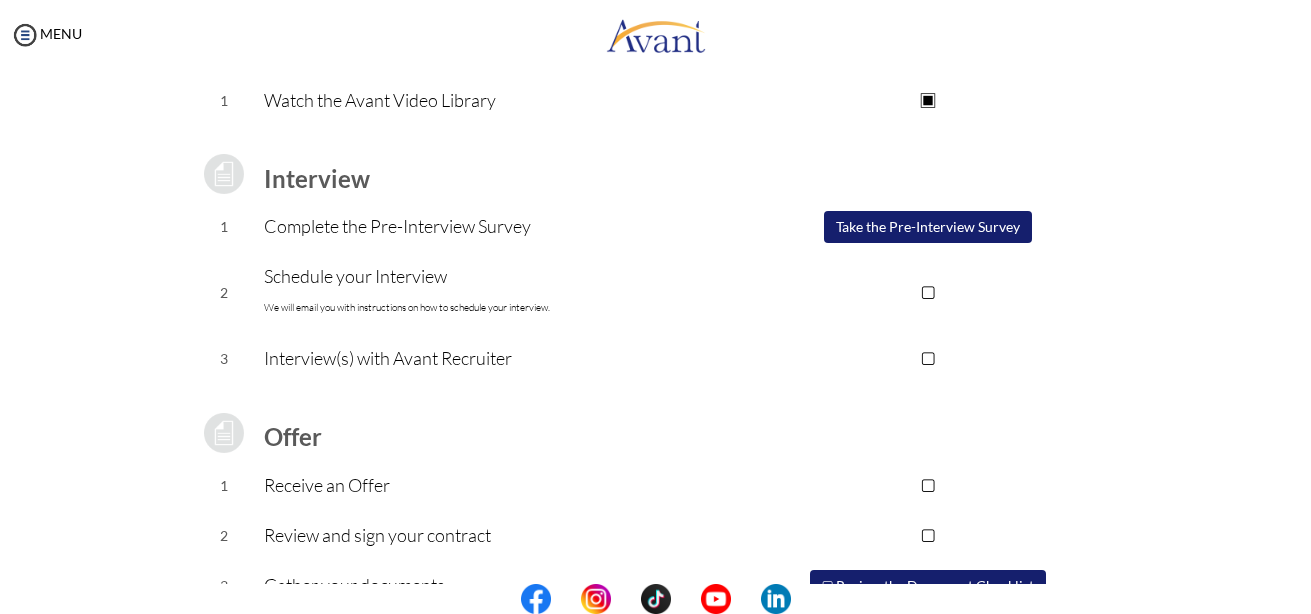 click on "Take the Pre-Interview Survey" at bounding box center [928, 227] 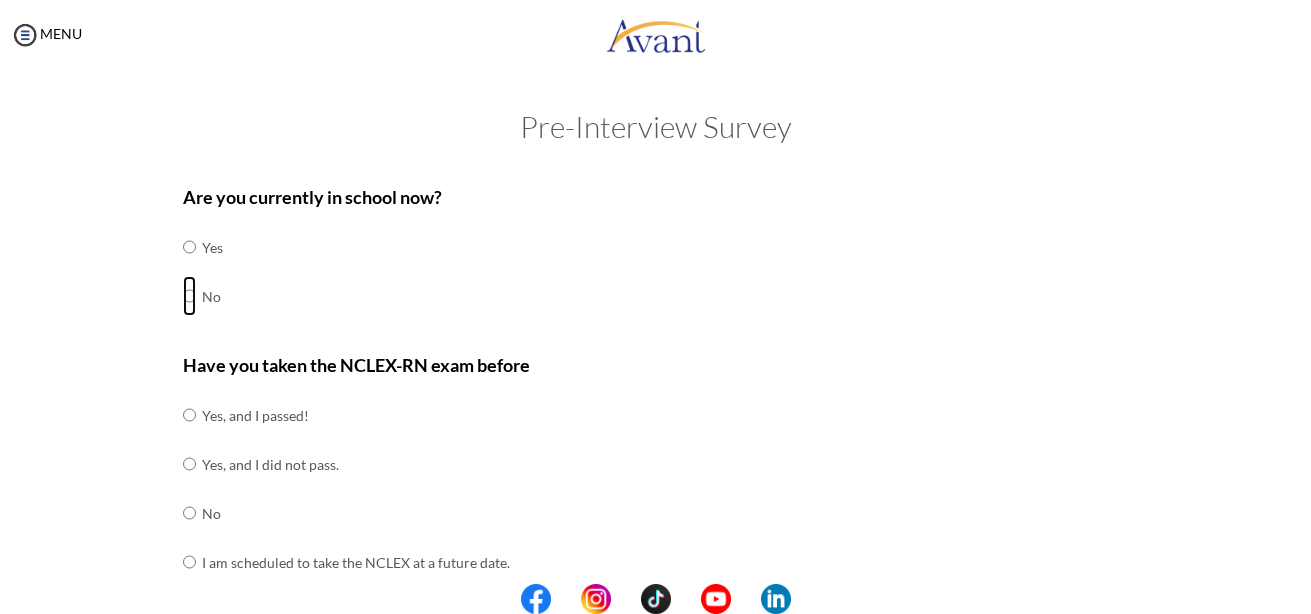 click at bounding box center [189, 247] 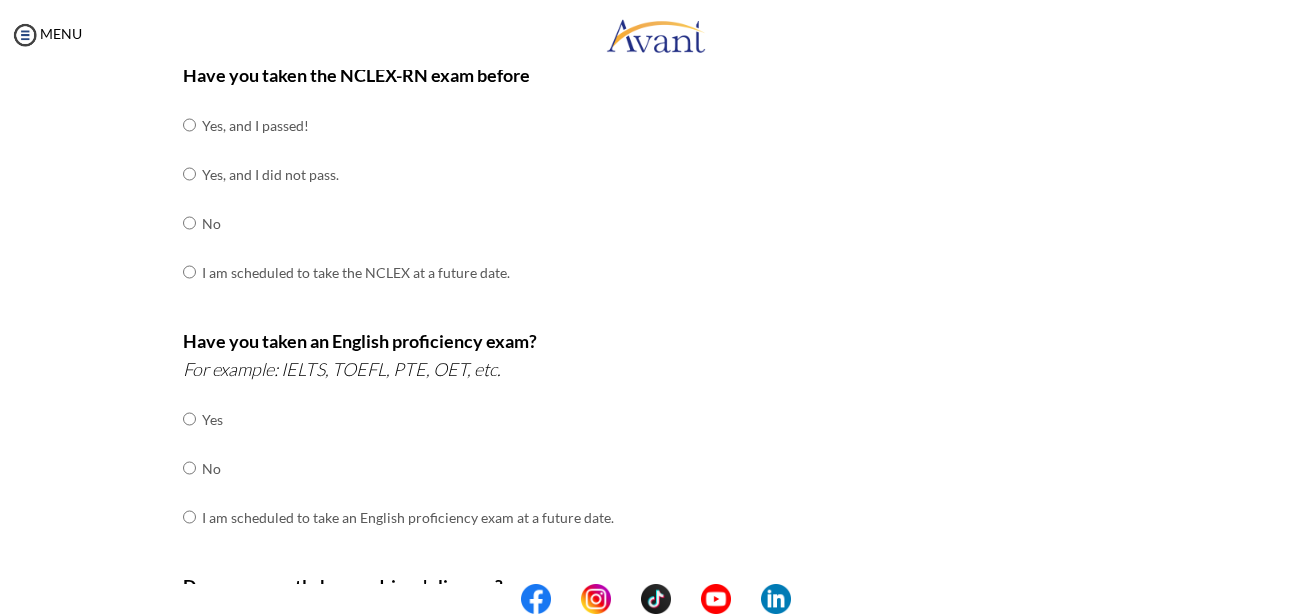 scroll, scrollTop: 300, scrollLeft: 0, axis: vertical 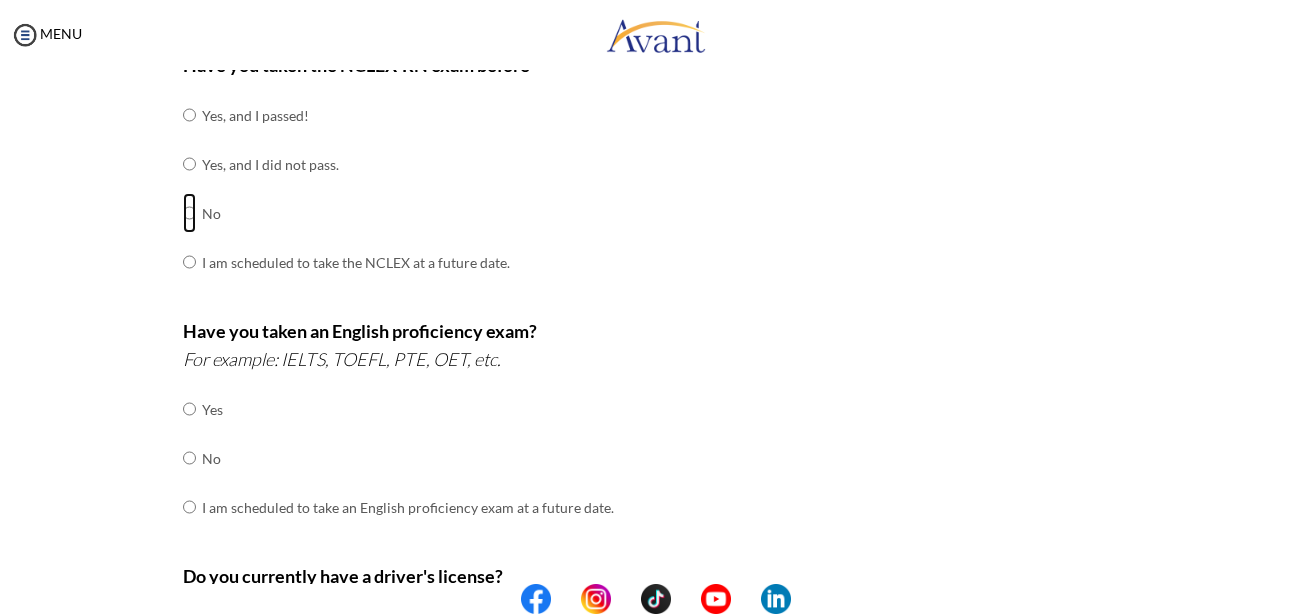 click at bounding box center (189, 115) 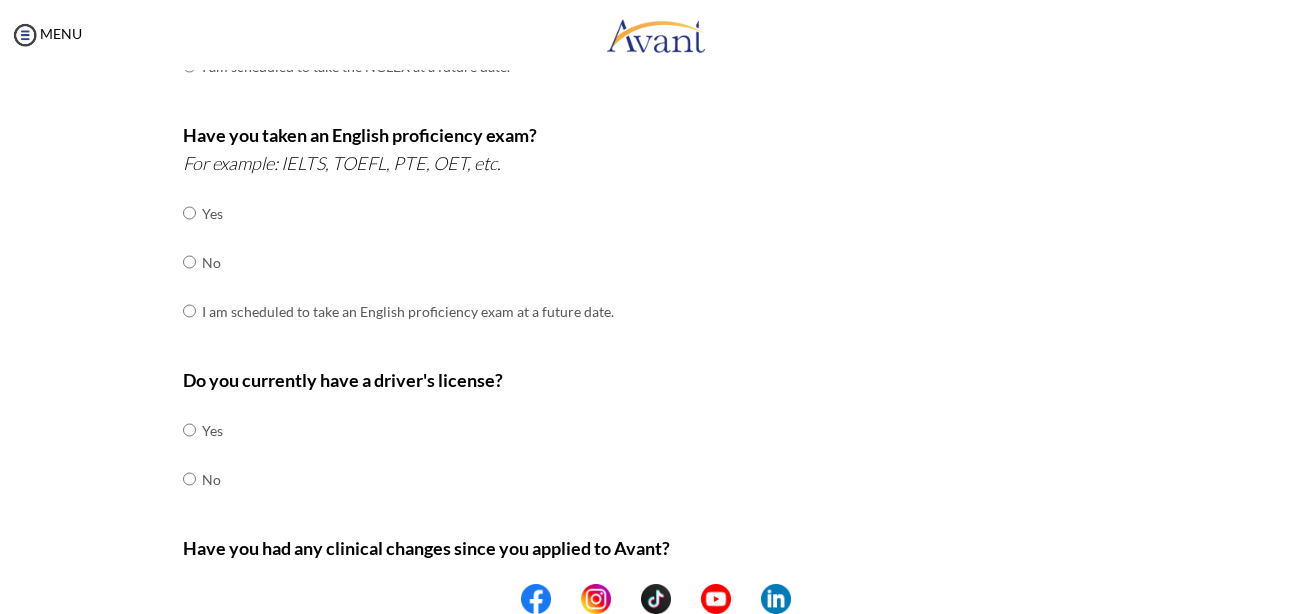scroll, scrollTop: 500, scrollLeft: 0, axis: vertical 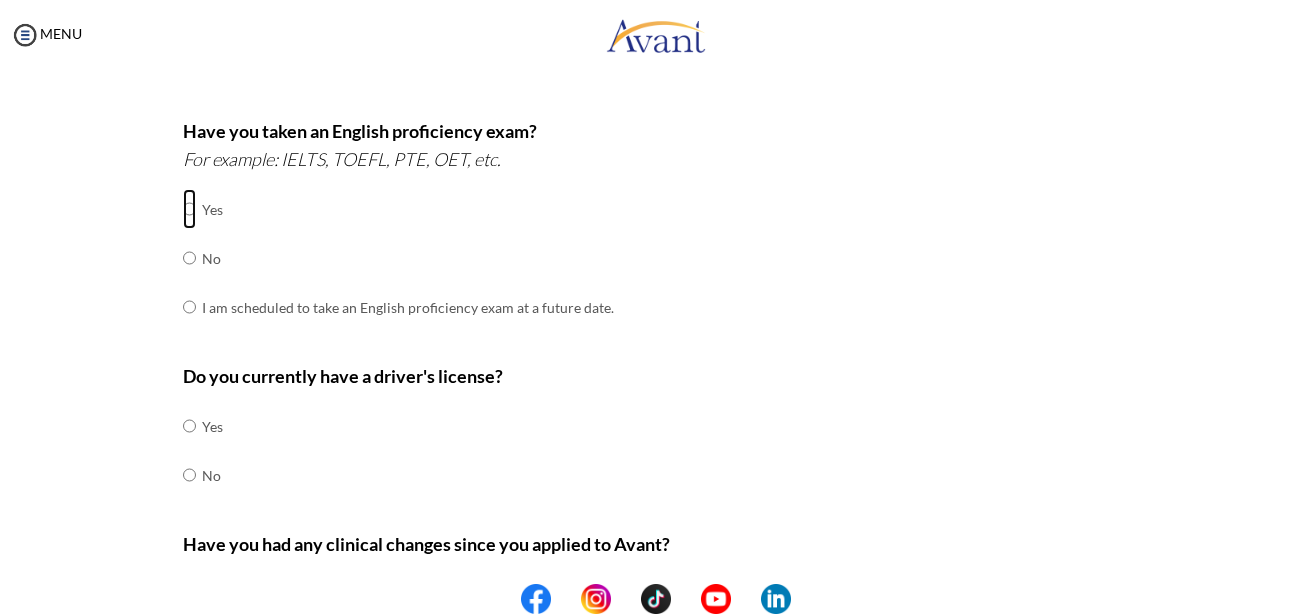 click at bounding box center (189, 209) 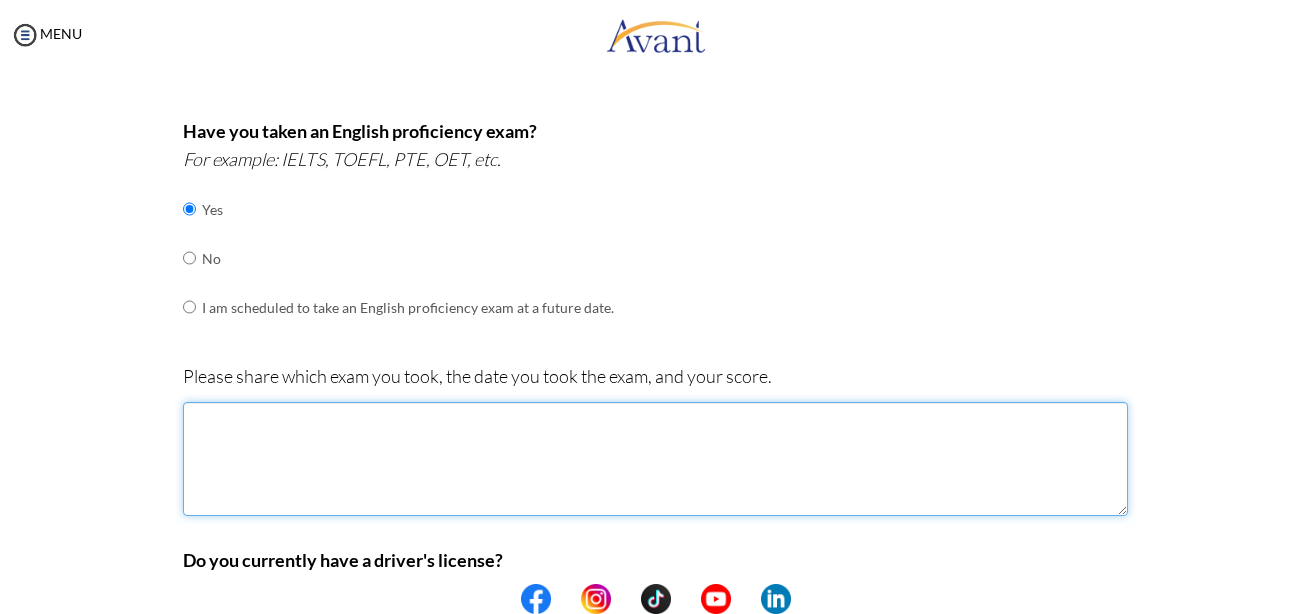 click at bounding box center (655, 459) 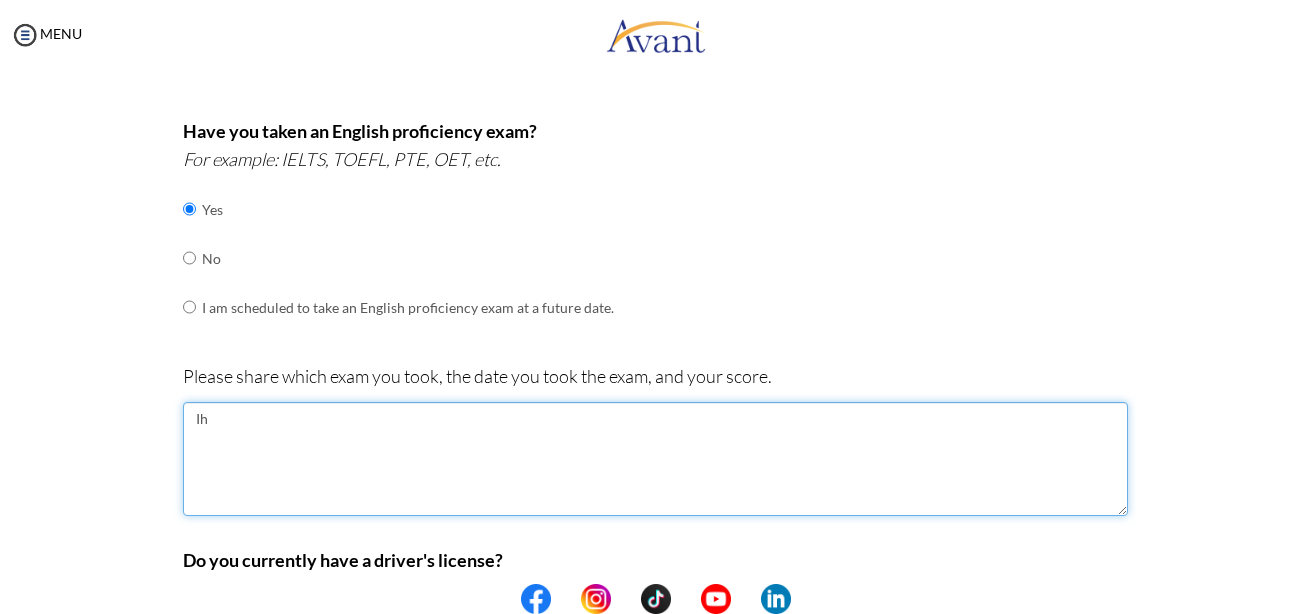 type on "I" 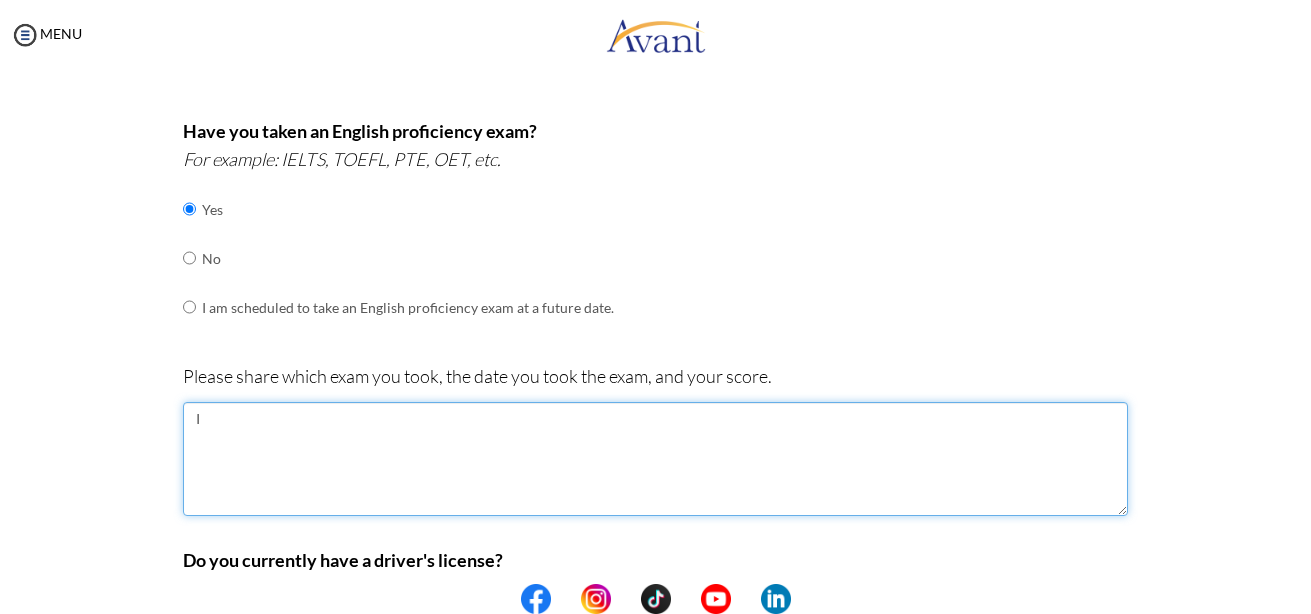 type 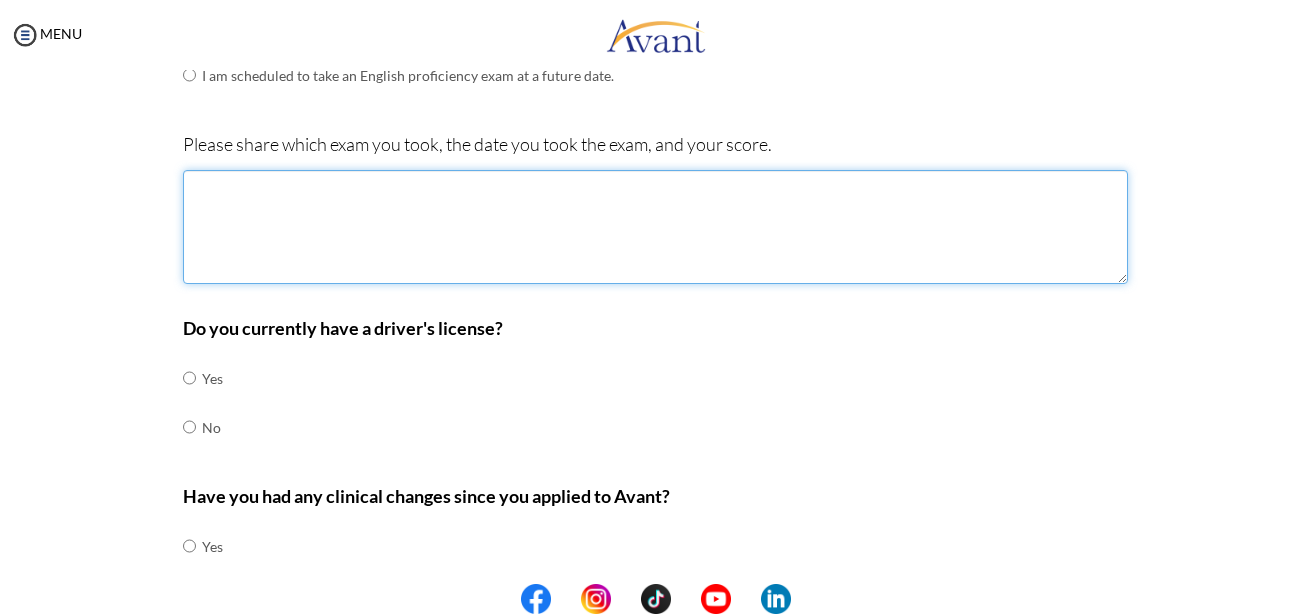 scroll, scrollTop: 850, scrollLeft: 0, axis: vertical 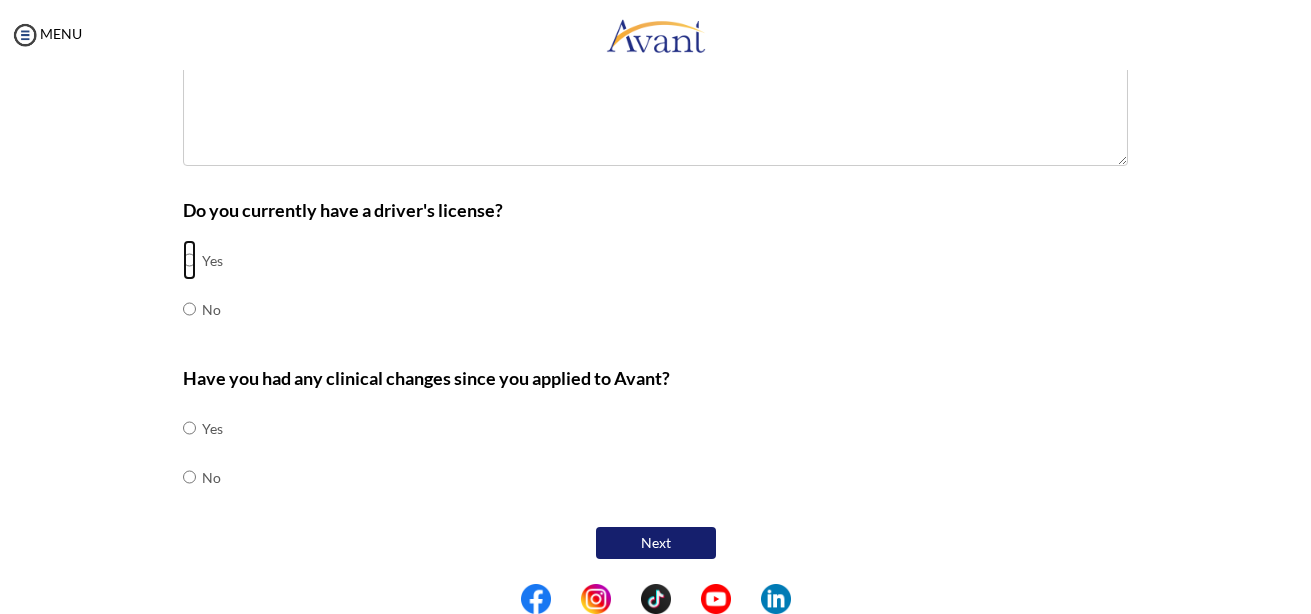 click at bounding box center [189, 260] 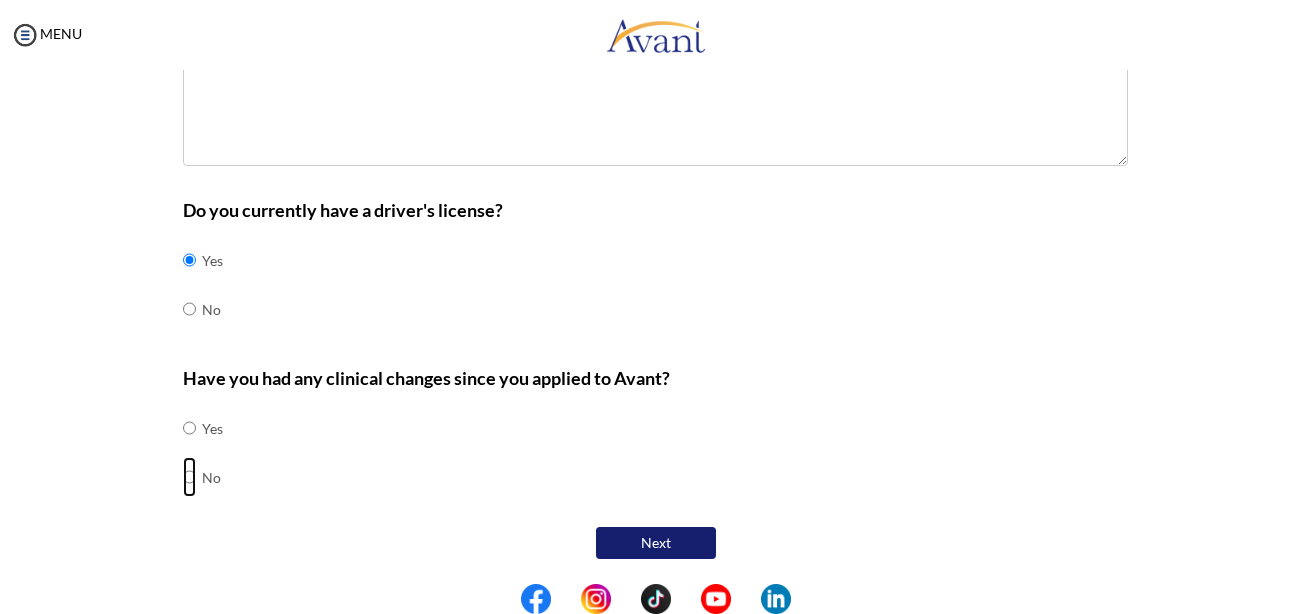 click at bounding box center (189, 428) 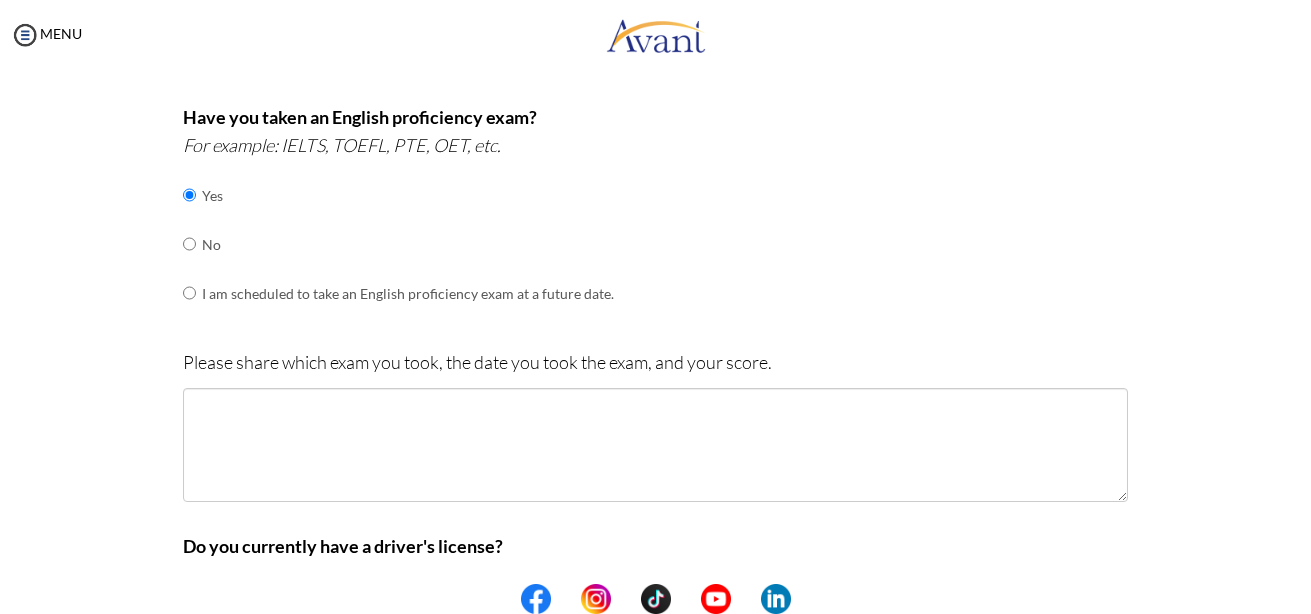 scroll, scrollTop: 450, scrollLeft: 0, axis: vertical 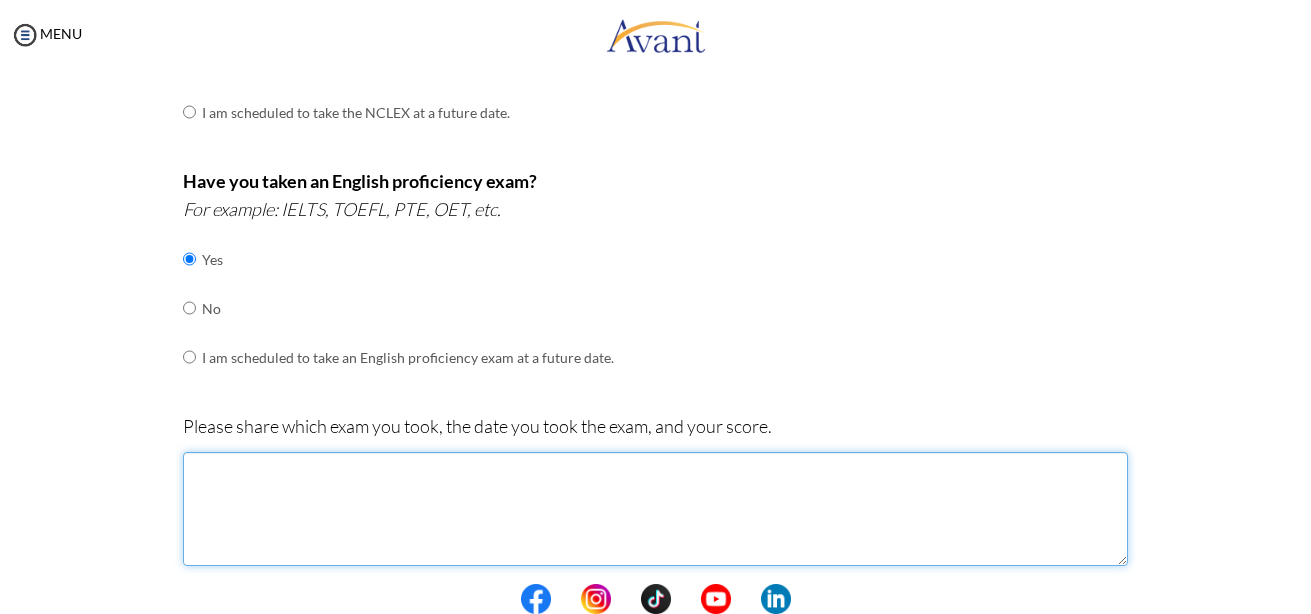 click at bounding box center [655, 509] 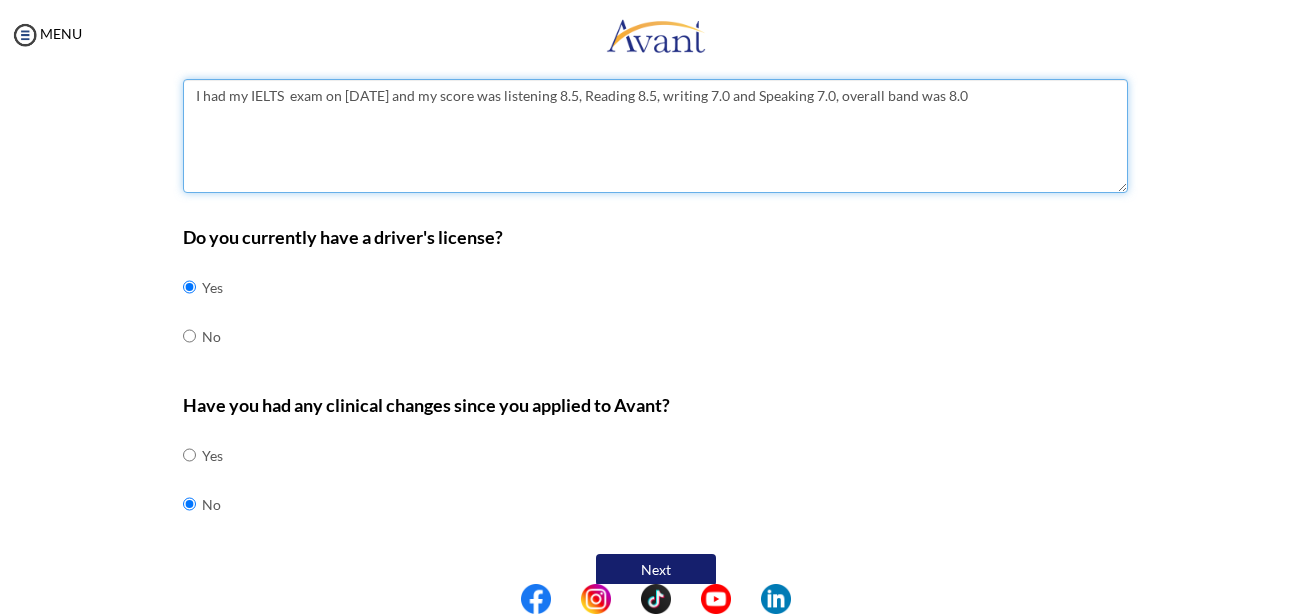 scroll, scrollTop: 850, scrollLeft: 0, axis: vertical 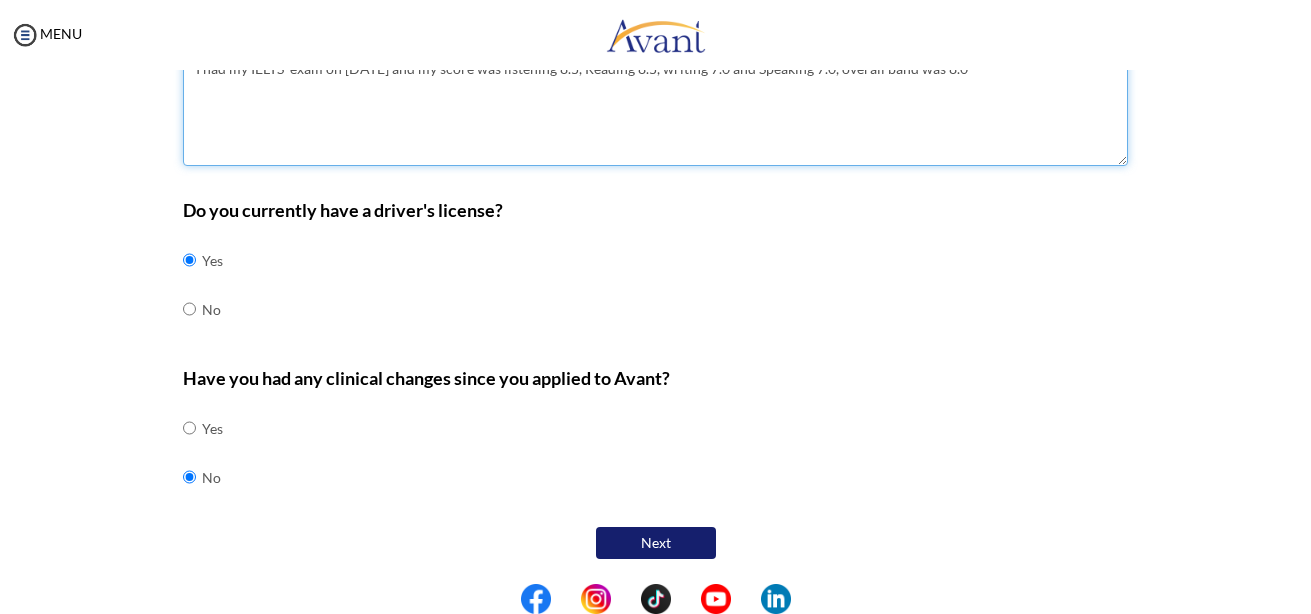 type on "I had my IELTS  exam on [DATE] and my score was listening 8.5, Reading 8.5, writing 7.0 and Speaking 7.0, overall band was 8.0" 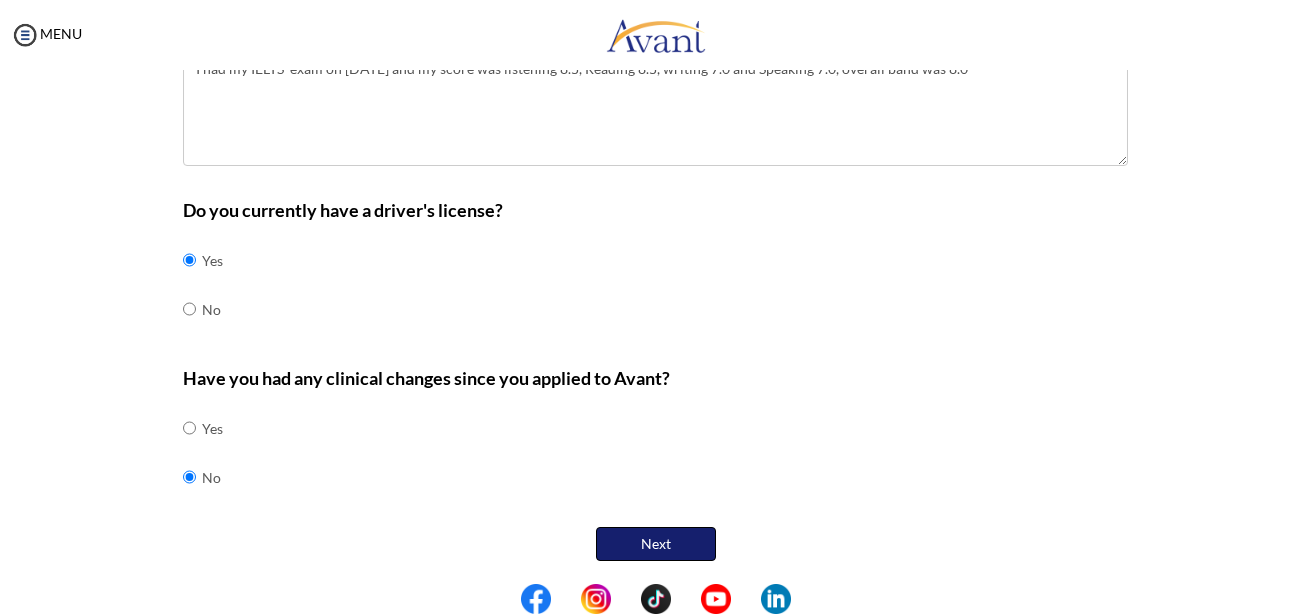 click on "Next" at bounding box center (656, 544) 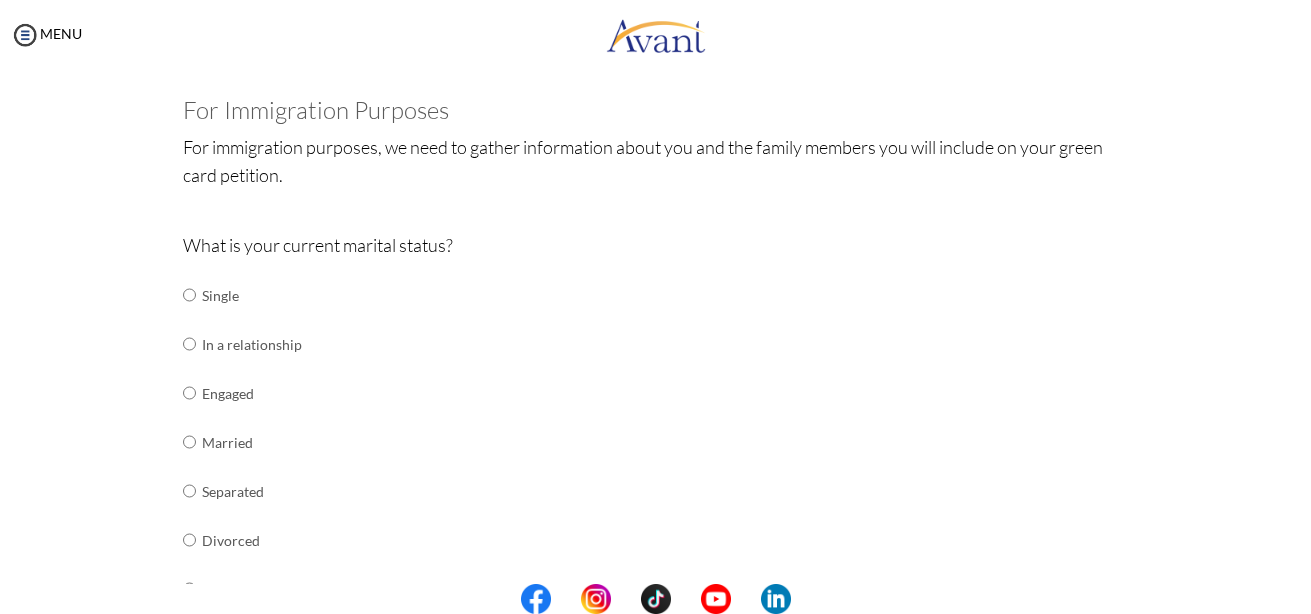 scroll, scrollTop: 140, scrollLeft: 0, axis: vertical 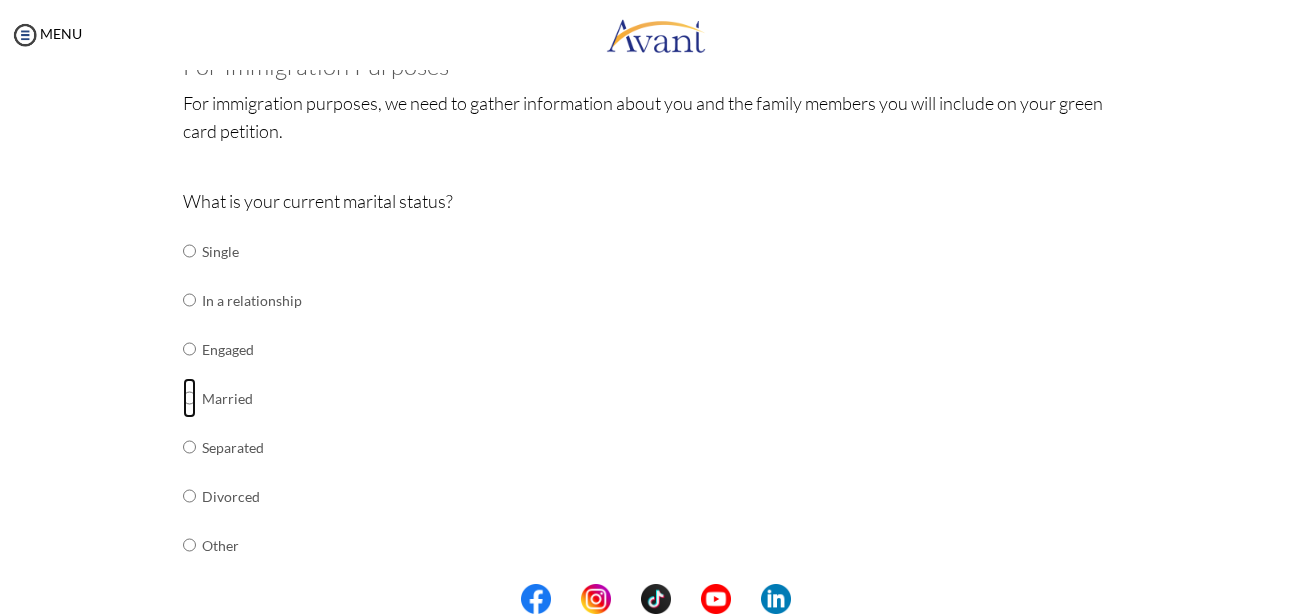 click at bounding box center [189, 251] 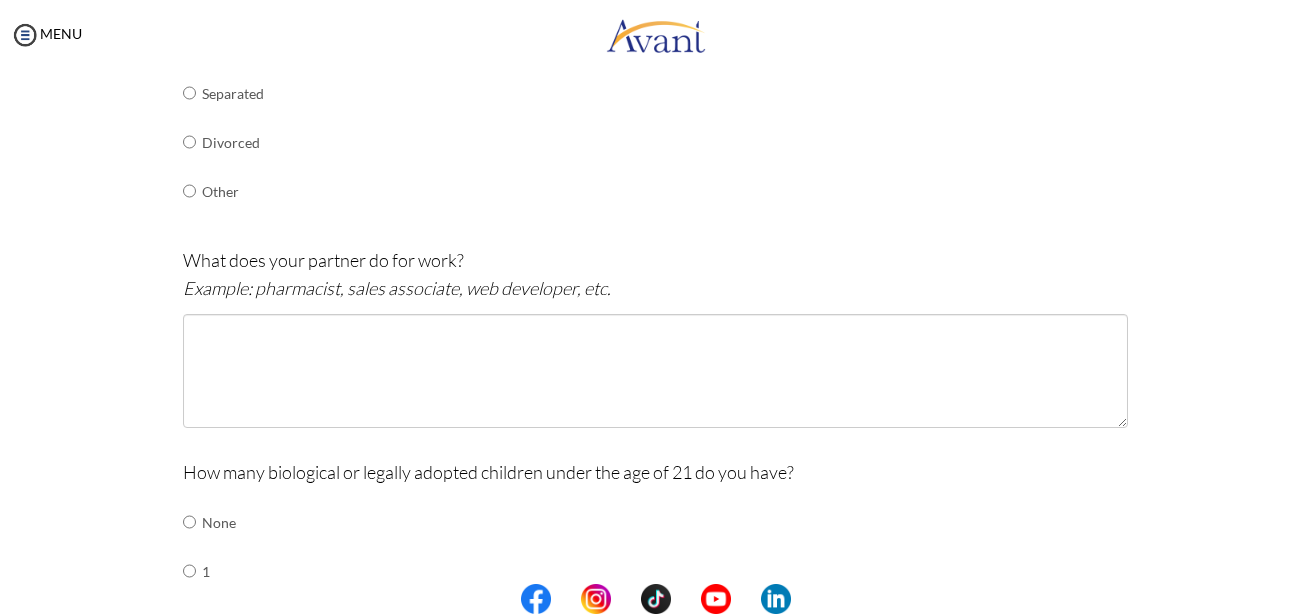 scroll, scrollTop: 540, scrollLeft: 0, axis: vertical 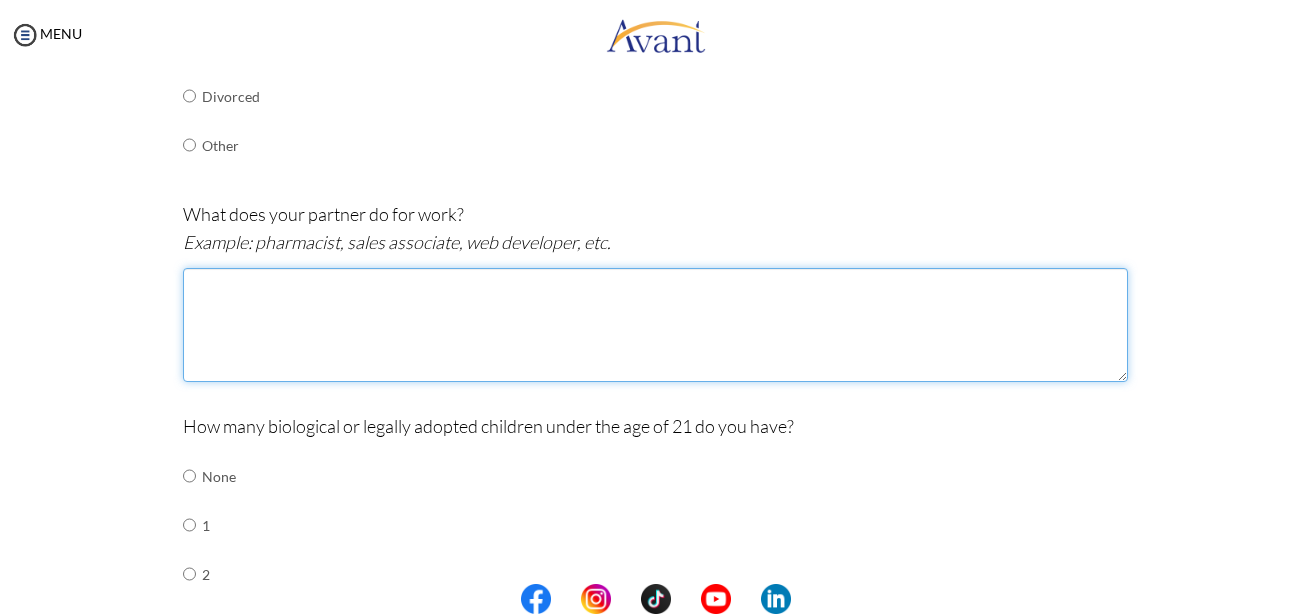 click at bounding box center (655, 325) 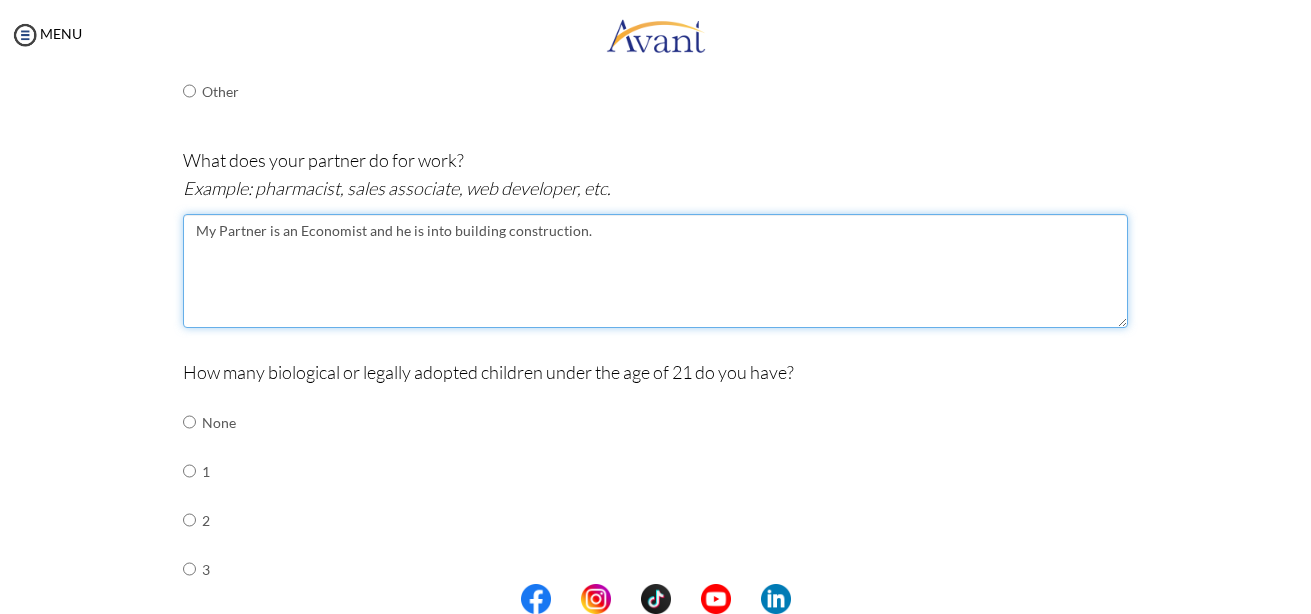 scroll, scrollTop: 700, scrollLeft: 0, axis: vertical 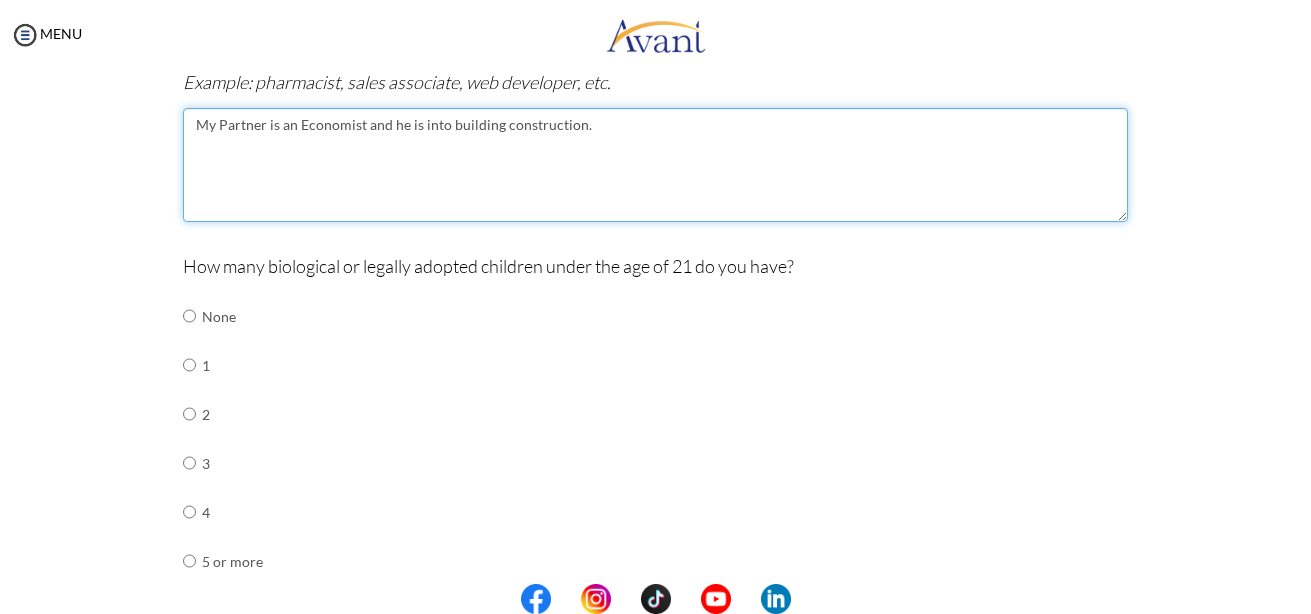 type on "My Partner is an Economist and he is into building construction." 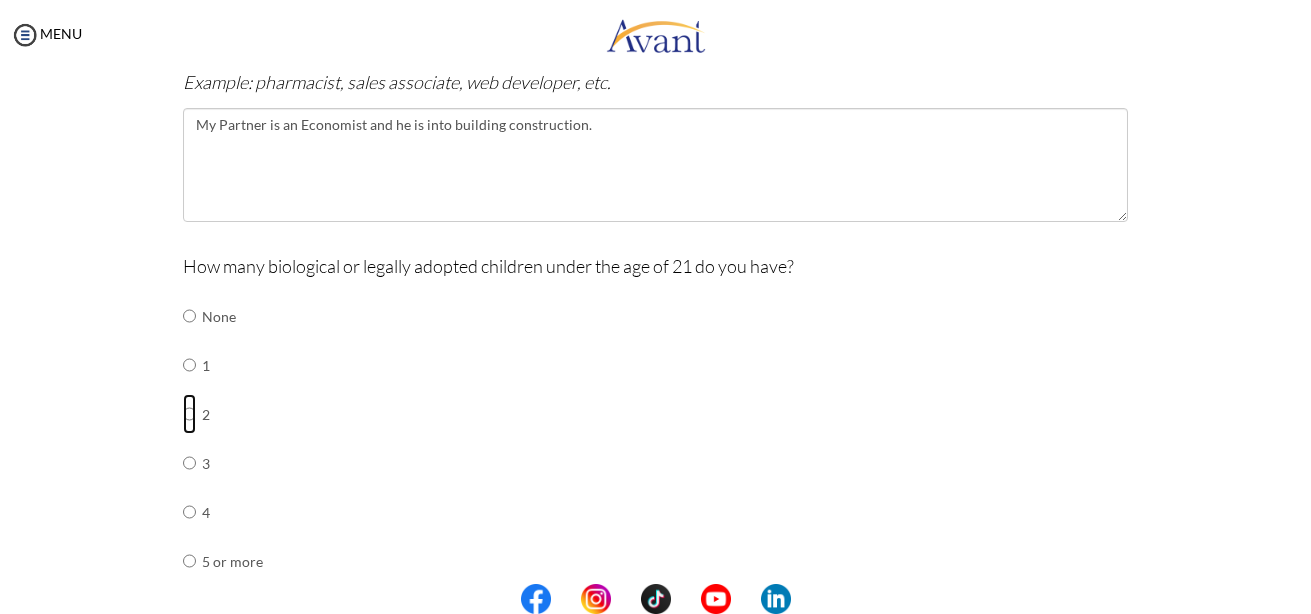 click at bounding box center (189, 316) 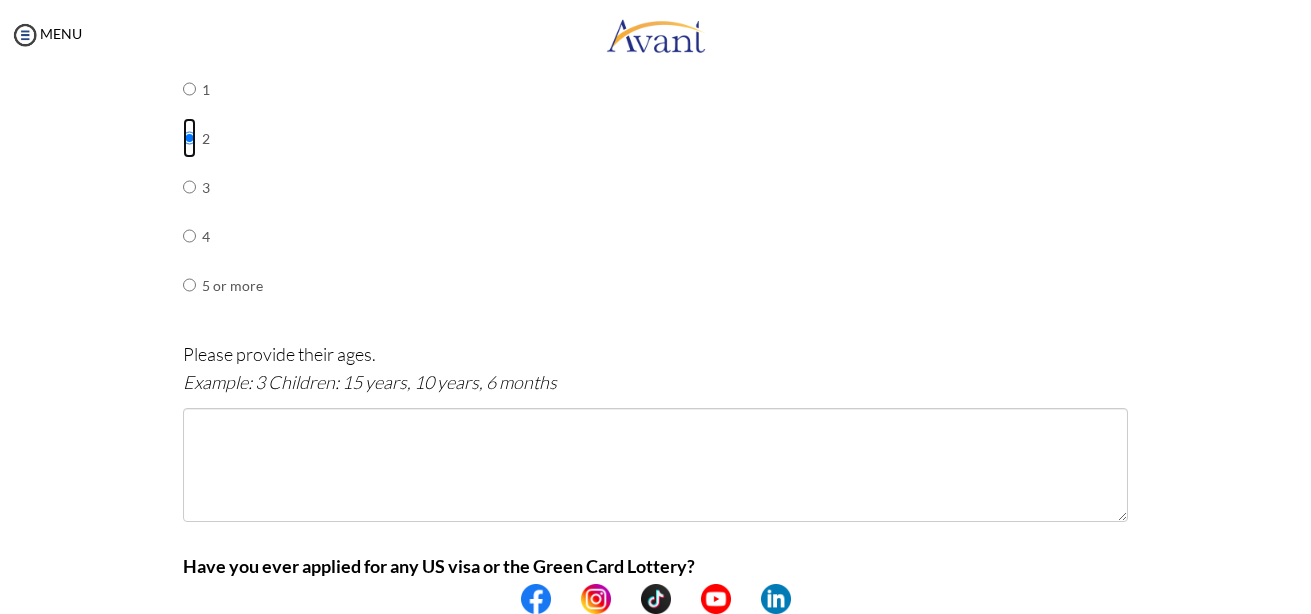 scroll, scrollTop: 1000, scrollLeft: 0, axis: vertical 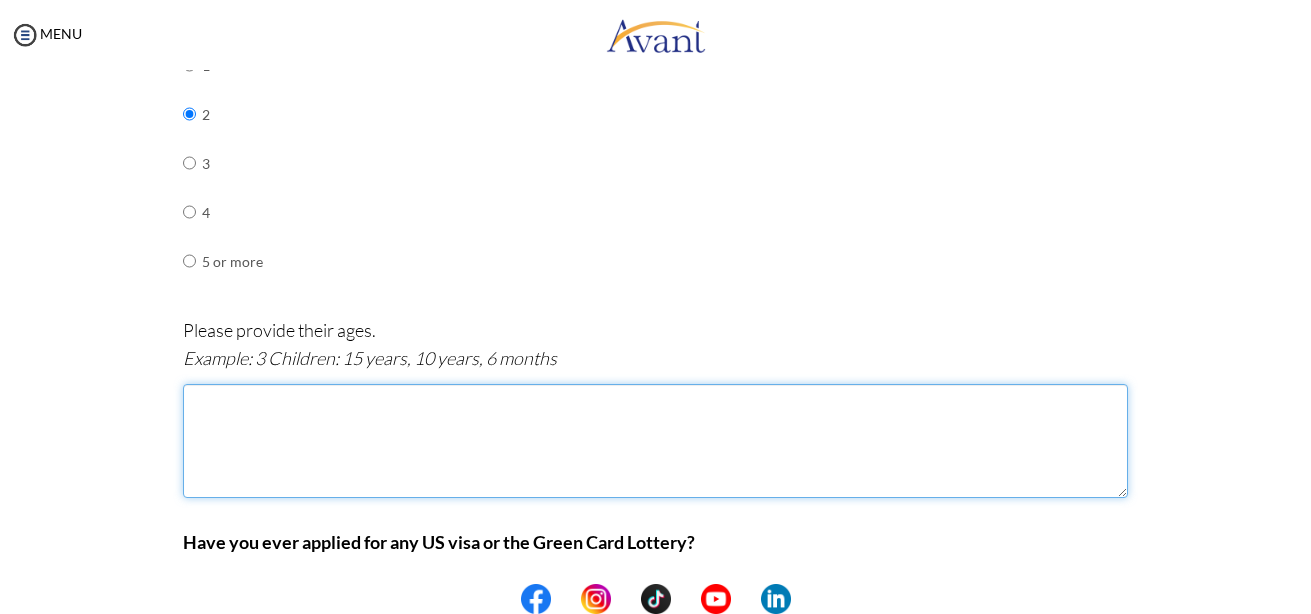 click at bounding box center (655, 441) 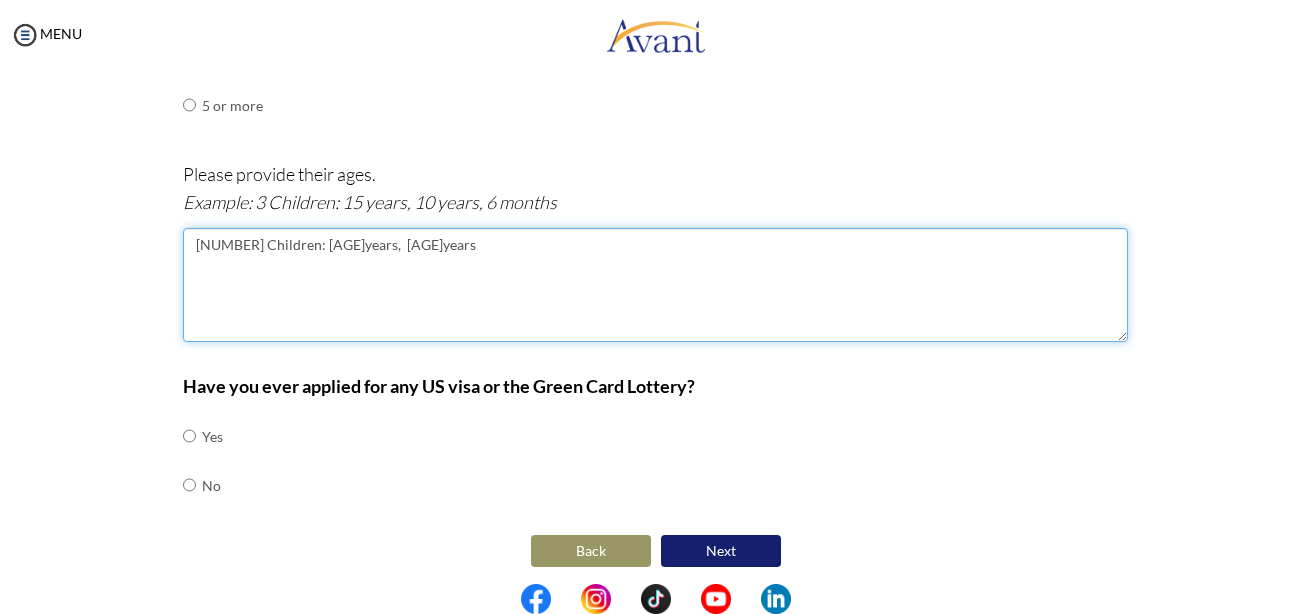 scroll, scrollTop: 1164, scrollLeft: 0, axis: vertical 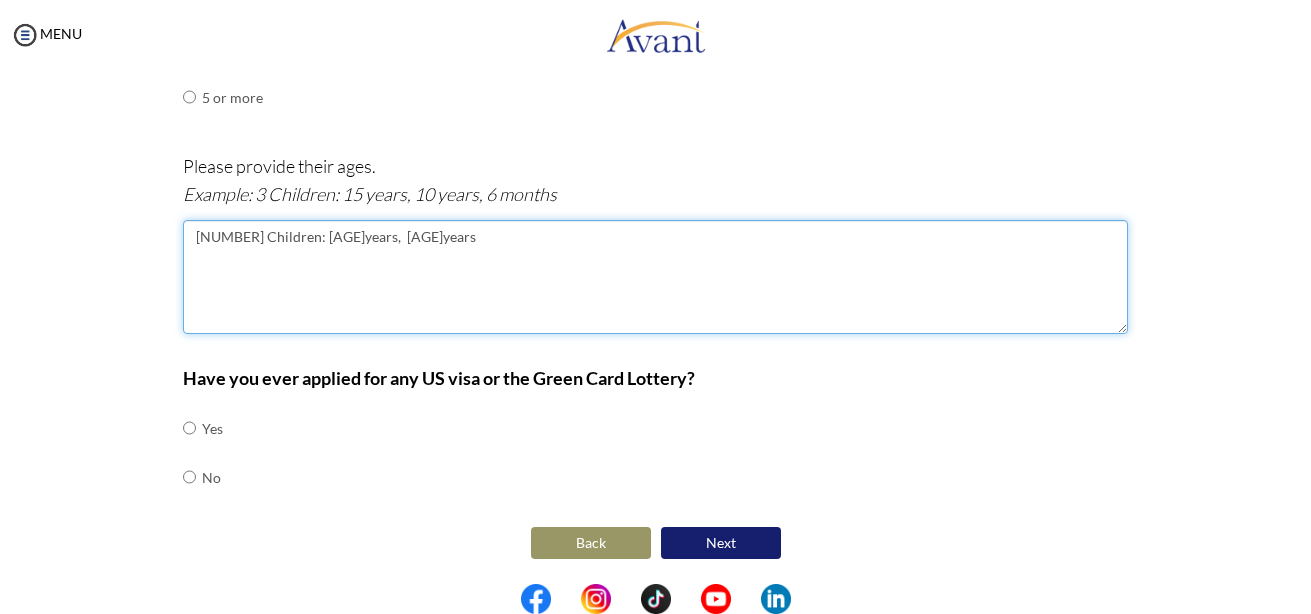 type on "[NUMBER] Children: [AGE]years,  [AGE]years" 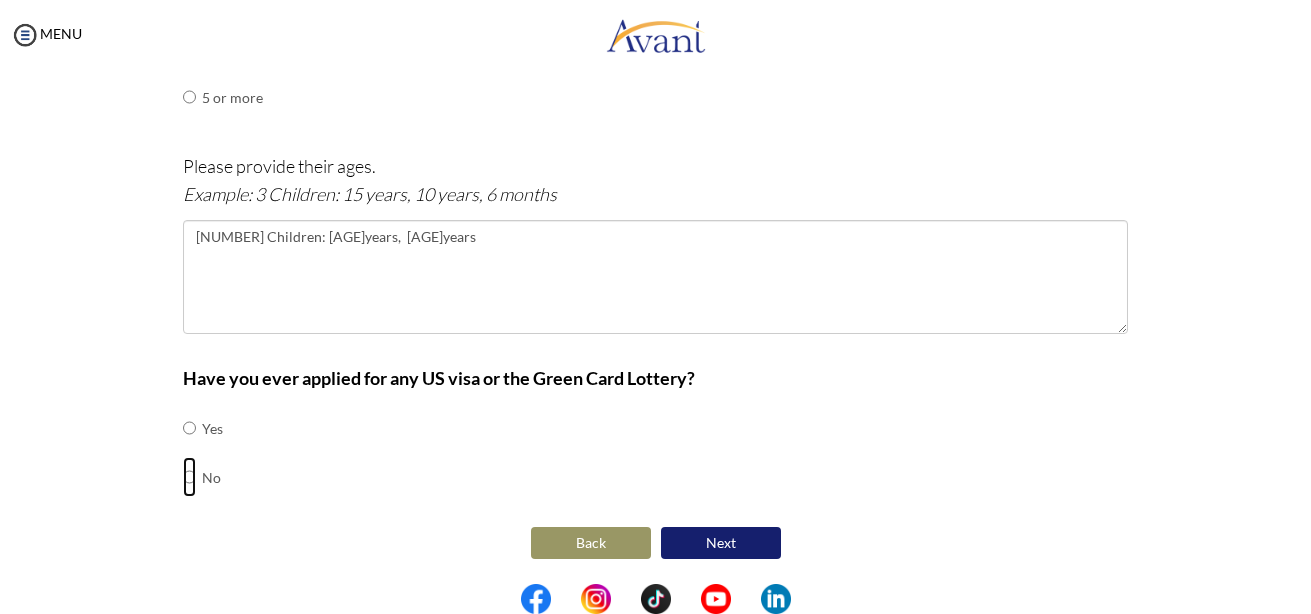 click at bounding box center (189, 428) 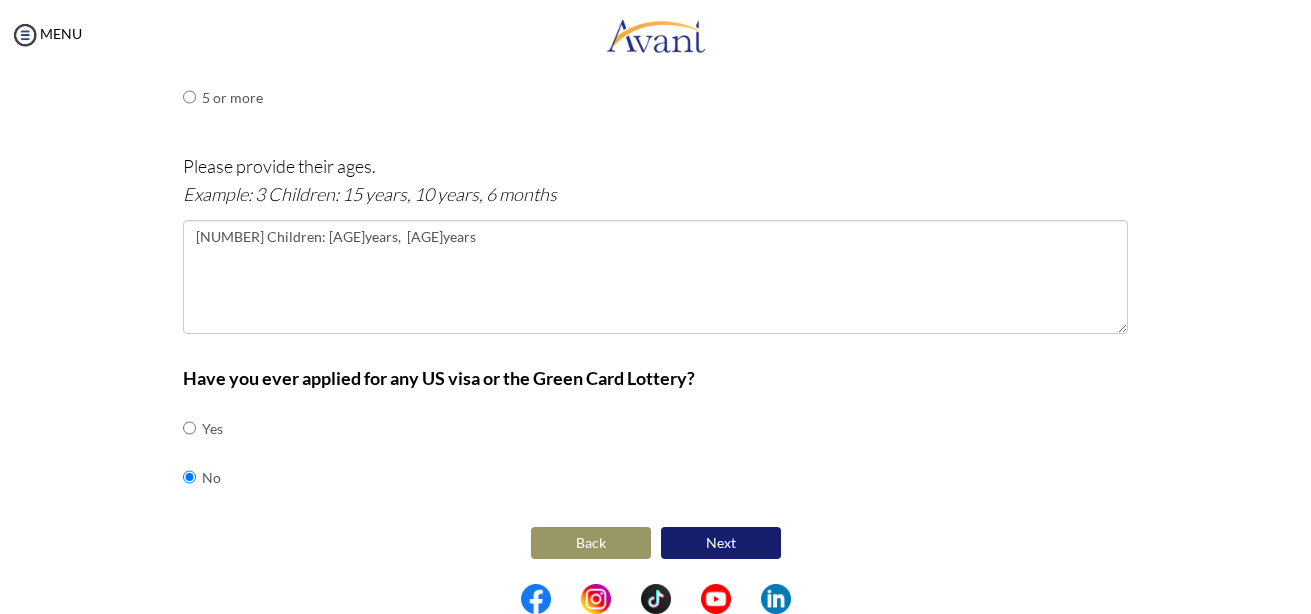 click on "Next" at bounding box center (721, 543) 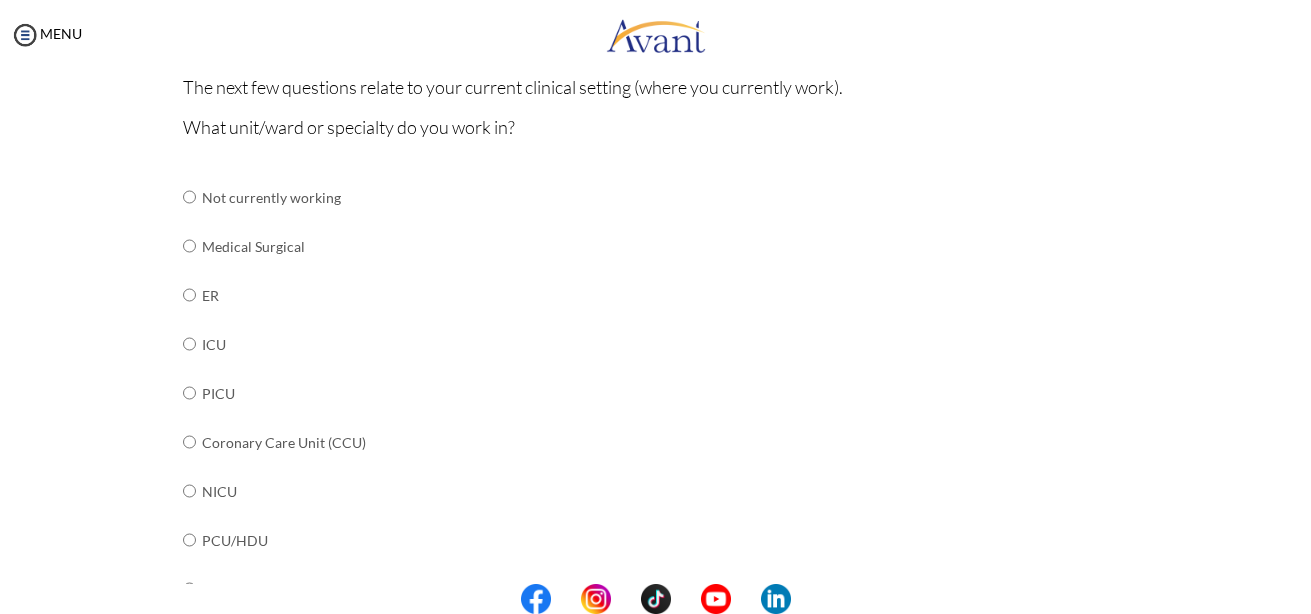 scroll, scrollTop: 137, scrollLeft: 0, axis: vertical 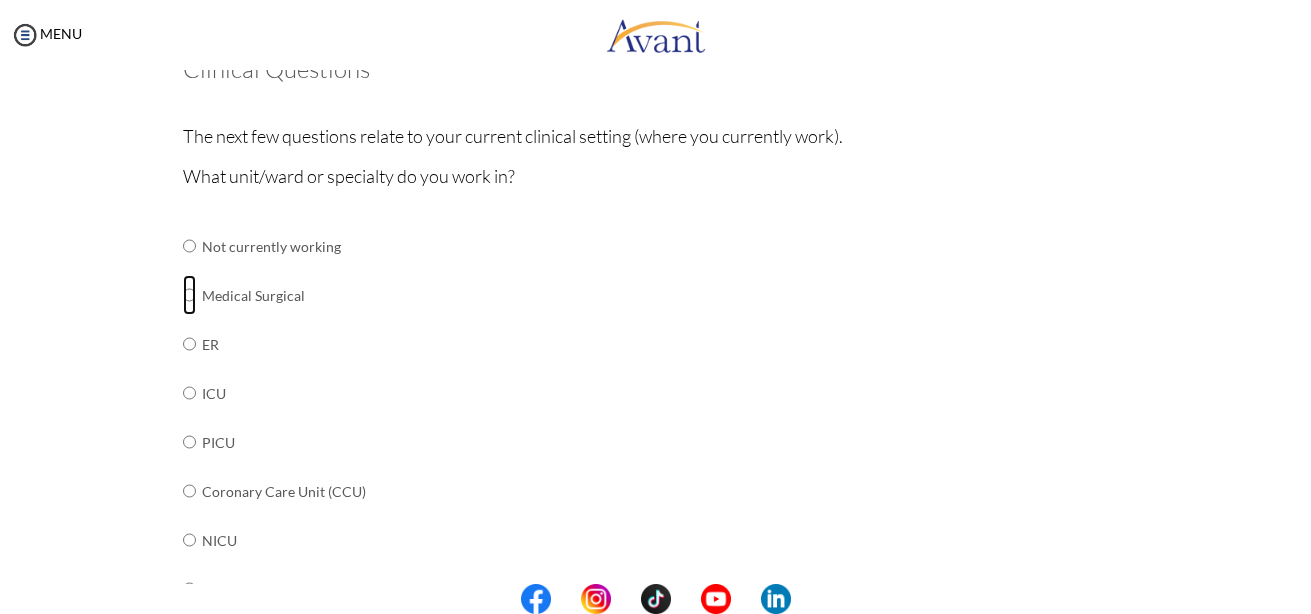 click at bounding box center (189, 246) 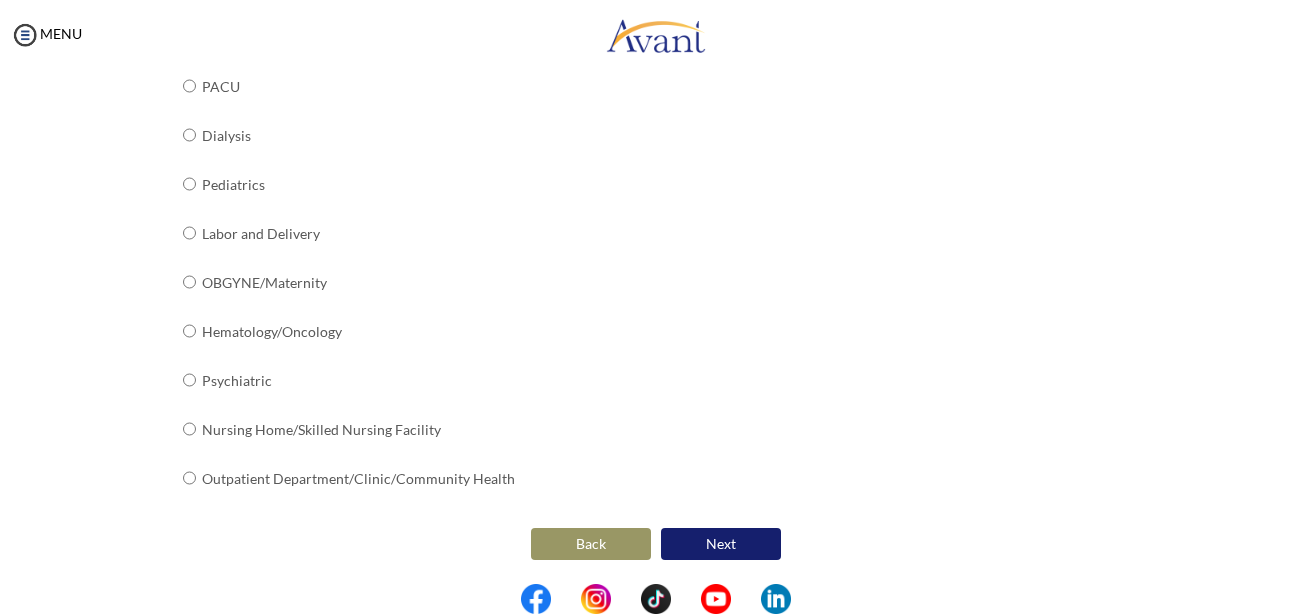 scroll, scrollTop: 837, scrollLeft: 0, axis: vertical 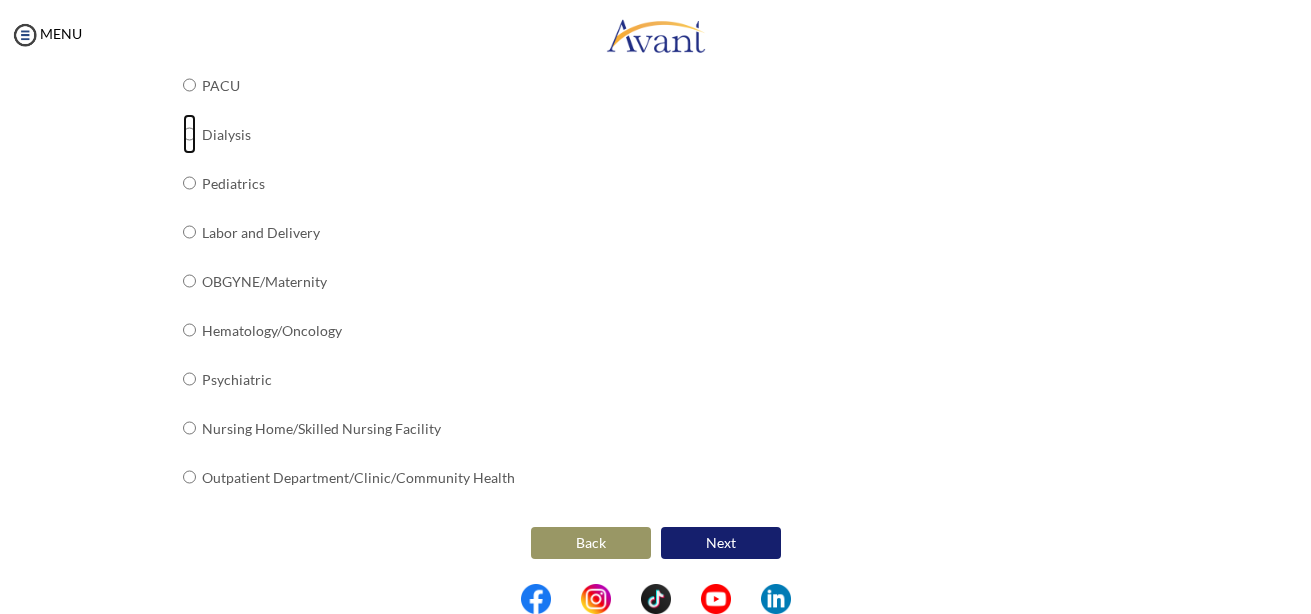 click at bounding box center (189, -454) 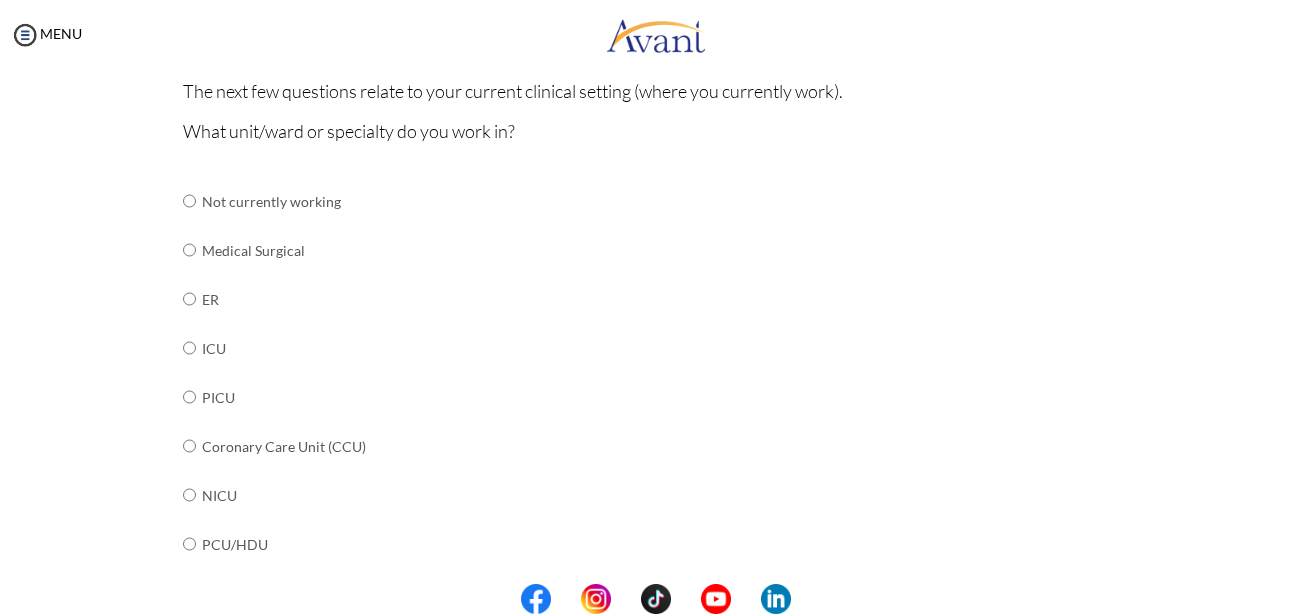 scroll, scrollTop: 37, scrollLeft: 0, axis: vertical 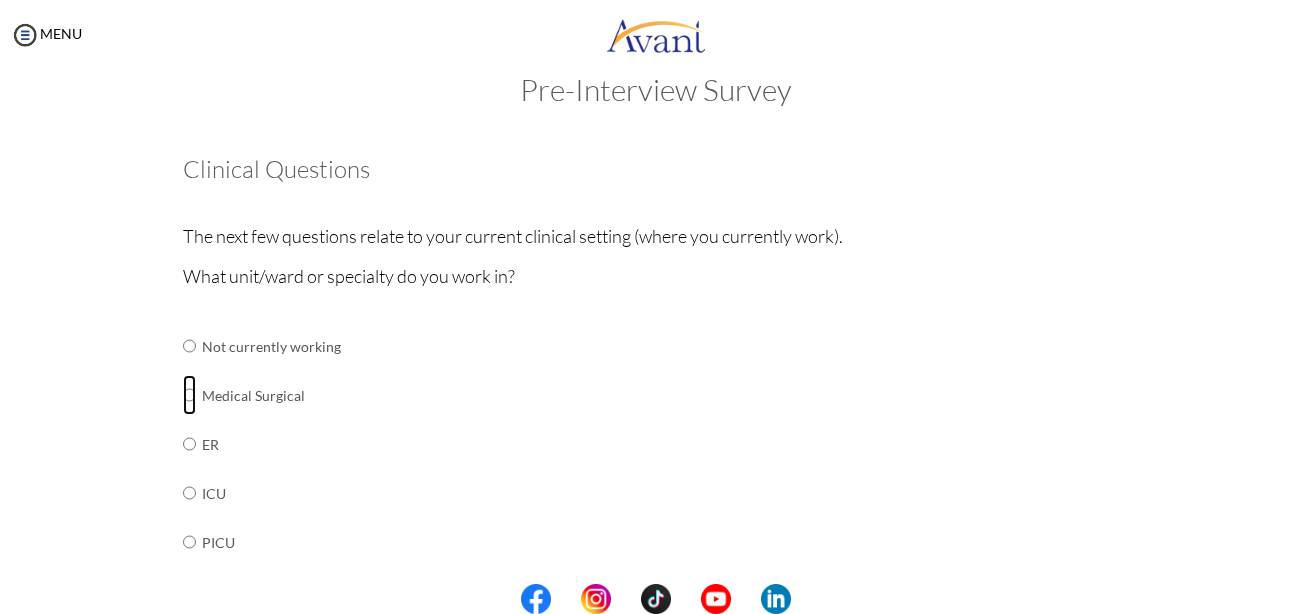 click at bounding box center [189, 346] 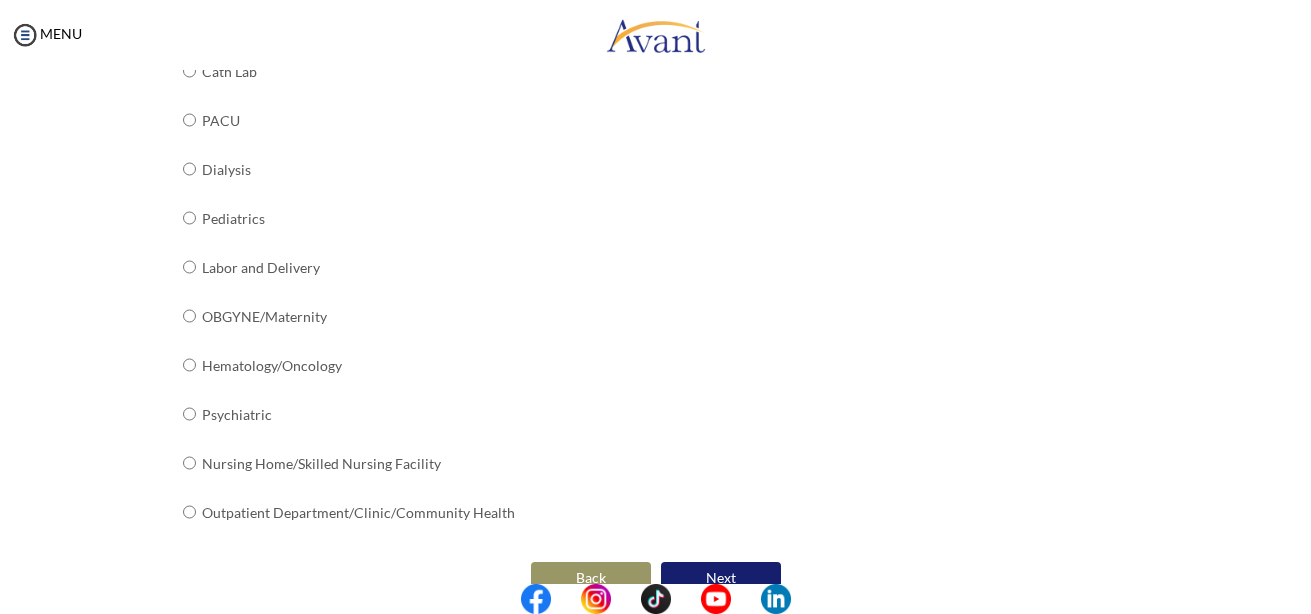 scroll, scrollTop: 837, scrollLeft: 0, axis: vertical 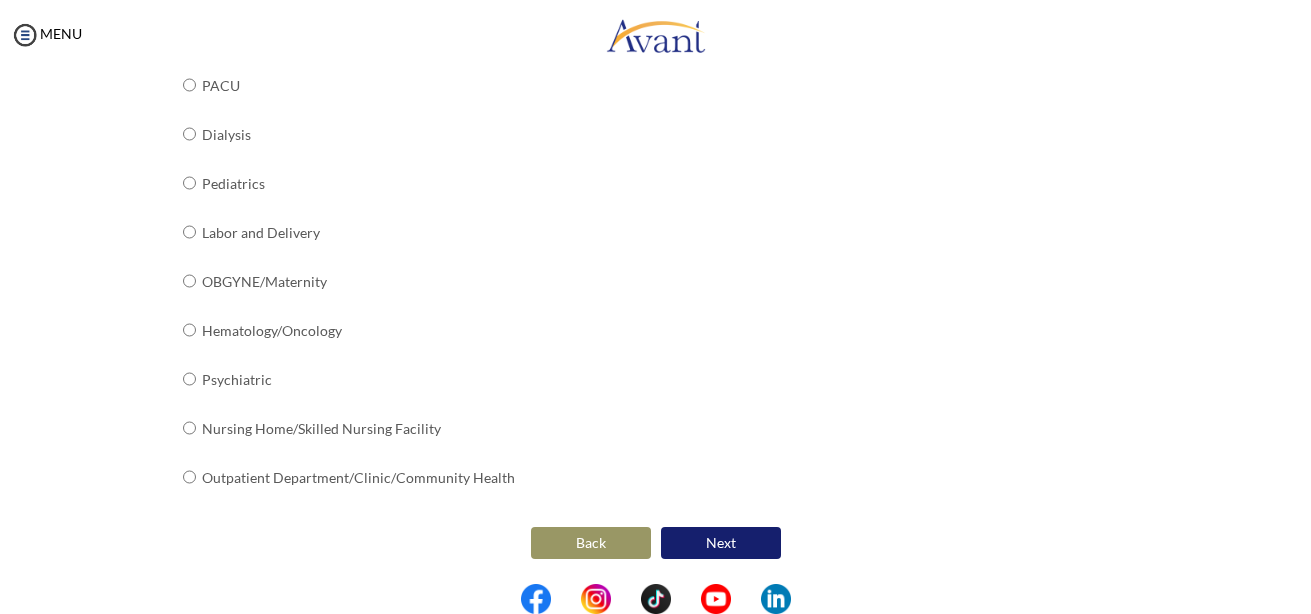 click on "Next" at bounding box center [721, 543] 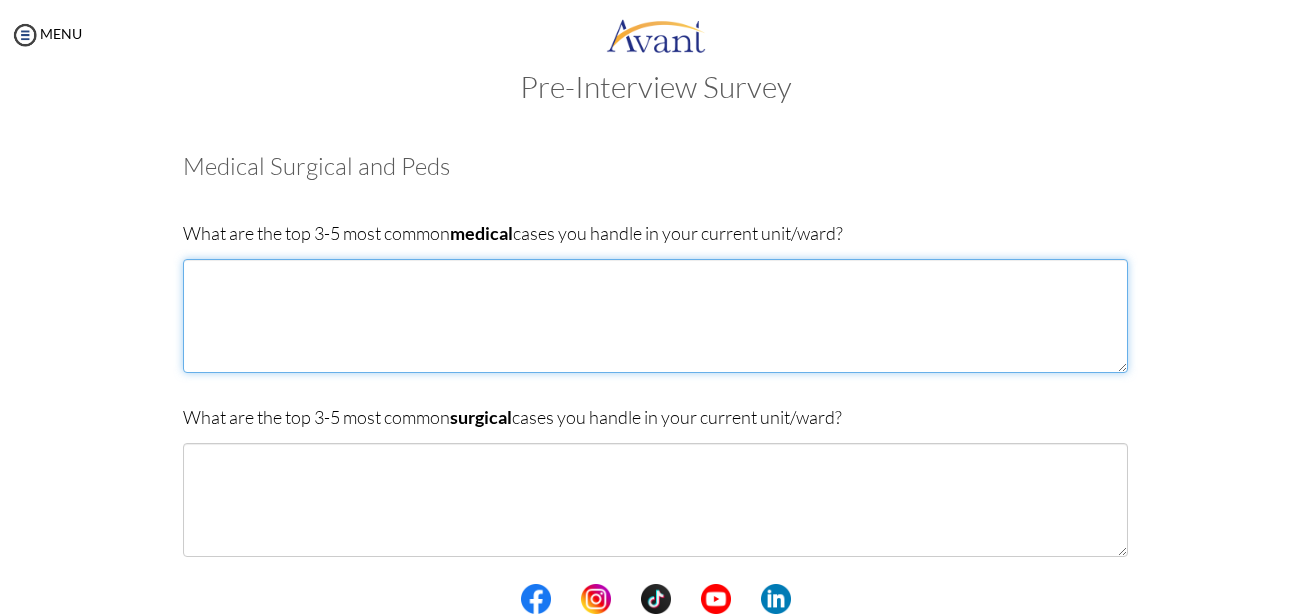 click at bounding box center (655, 316) 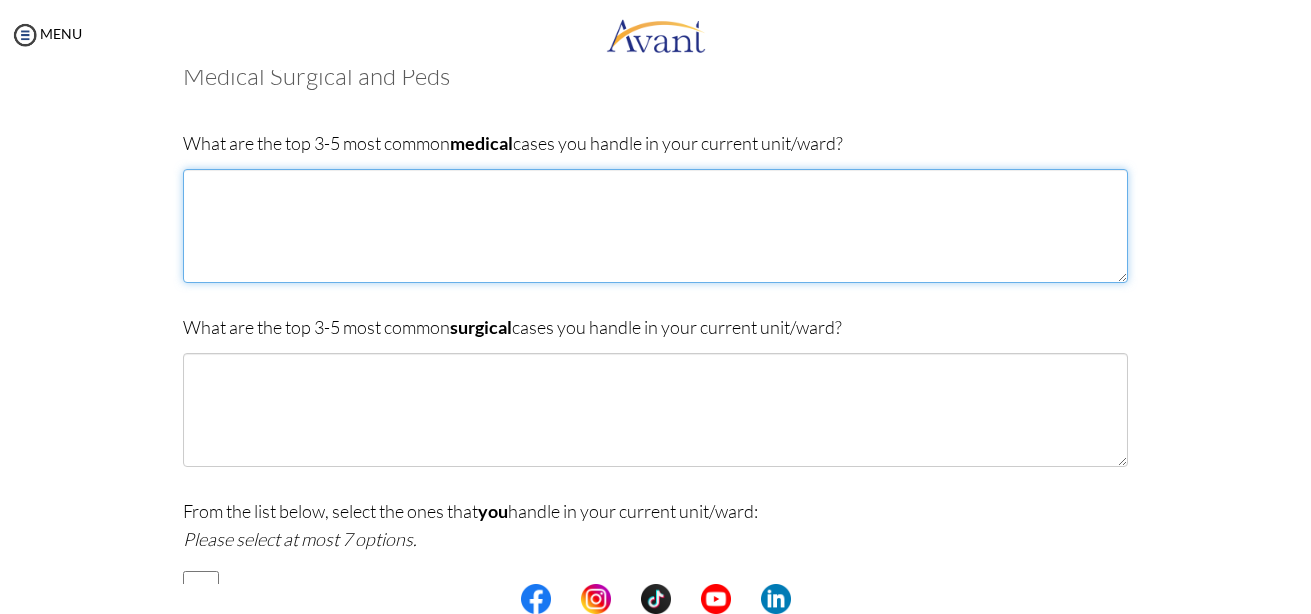 scroll, scrollTop: 0, scrollLeft: 0, axis: both 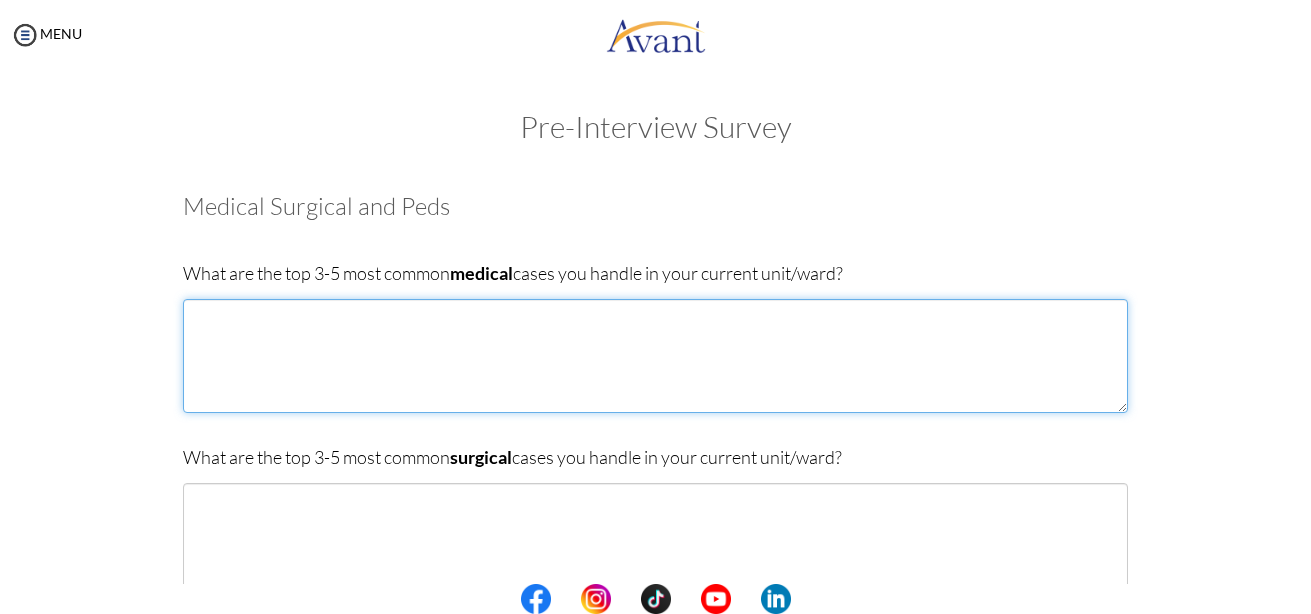 click at bounding box center [655, 356] 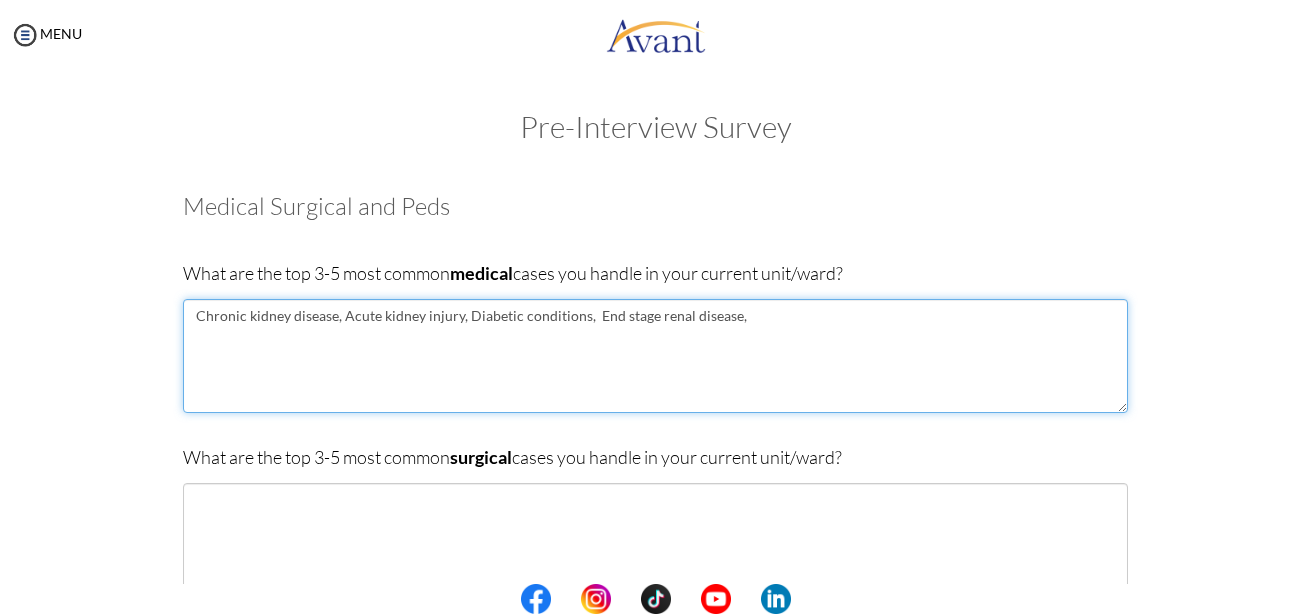 type on "Chronic kidney disease, Acute kidney injury, Diabetic conditions,  End stage renal disease," 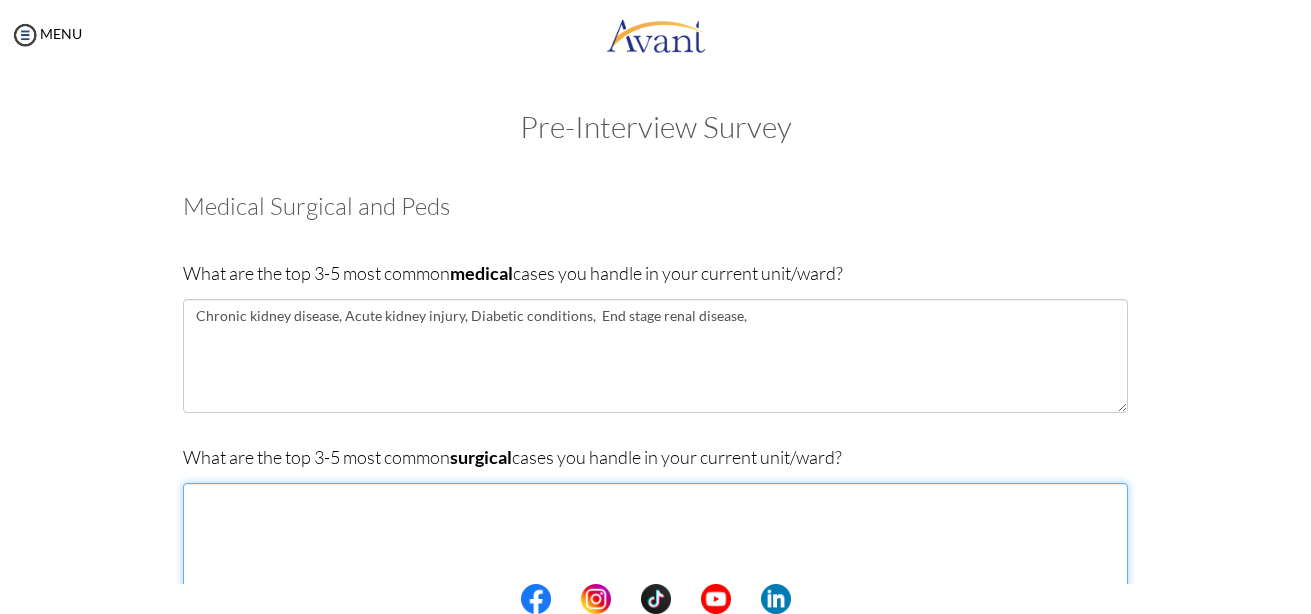 click at bounding box center [655, 540] 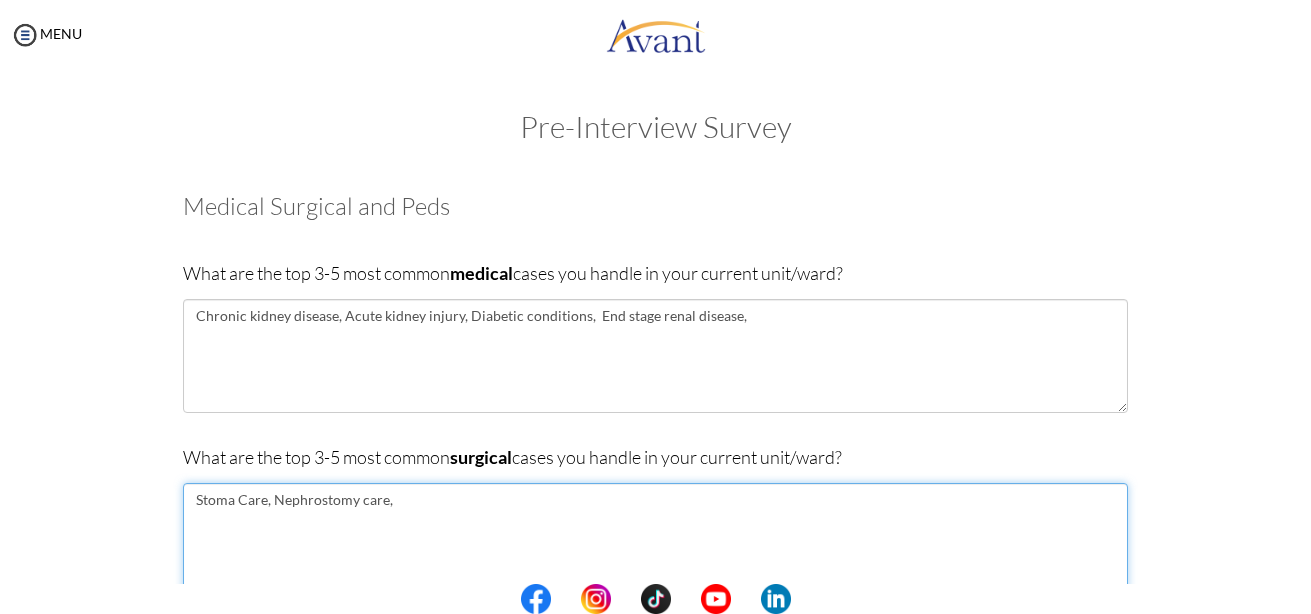 type on "Stoma Care, Nephrostomy care," 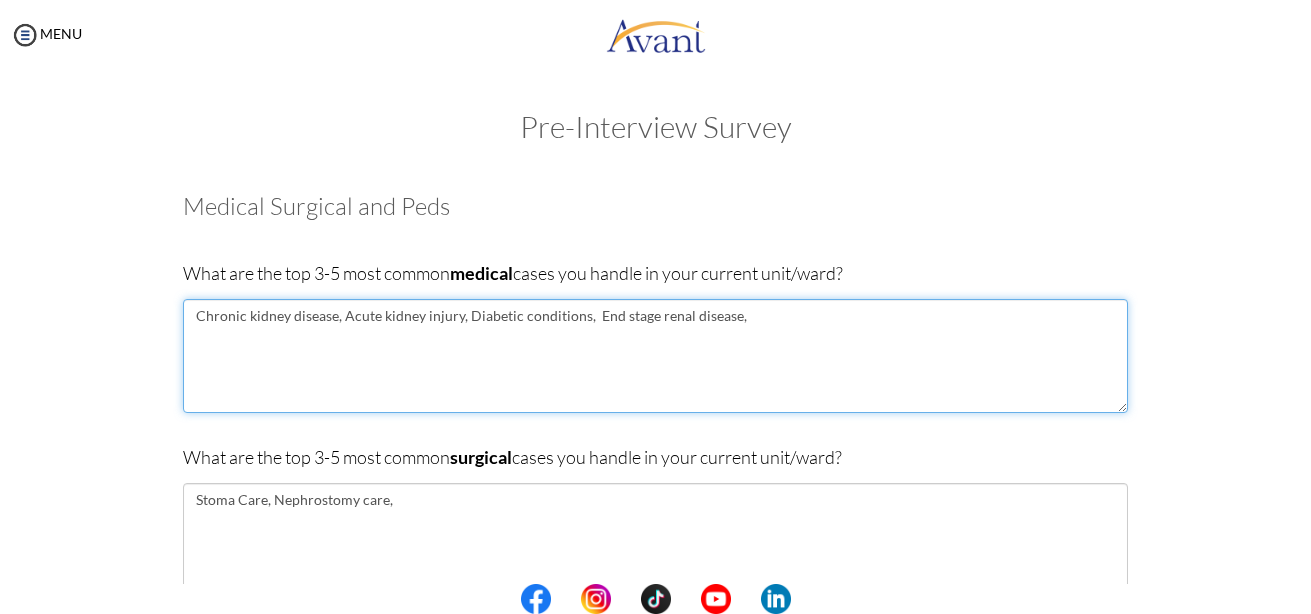 click on "Chronic kidney disease, Acute kidney injury, Diabetic conditions,  End stage renal disease," at bounding box center [655, 356] 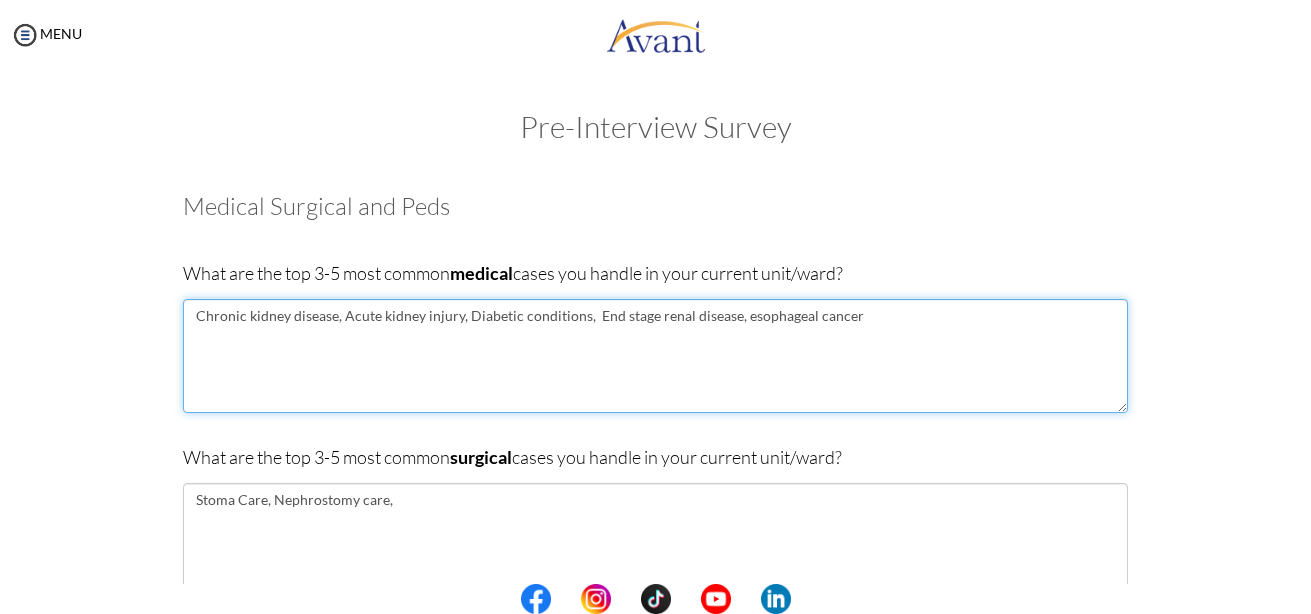 click on "Chronic kidney disease, Acute kidney injury, Diabetic conditions,  End stage renal disease, esophageal cancer" at bounding box center [655, 356] 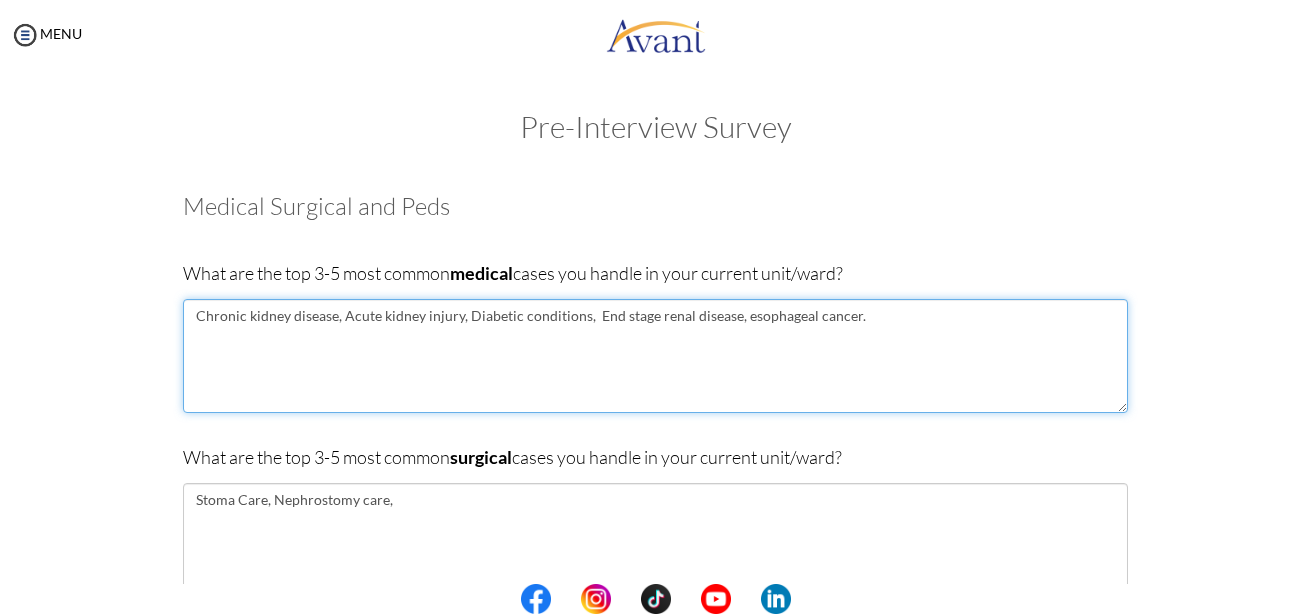 type on "Chronic kidney disease, Acute kidney injury, Diabetic conditions,  End stage renal disease, esophageal cancer." 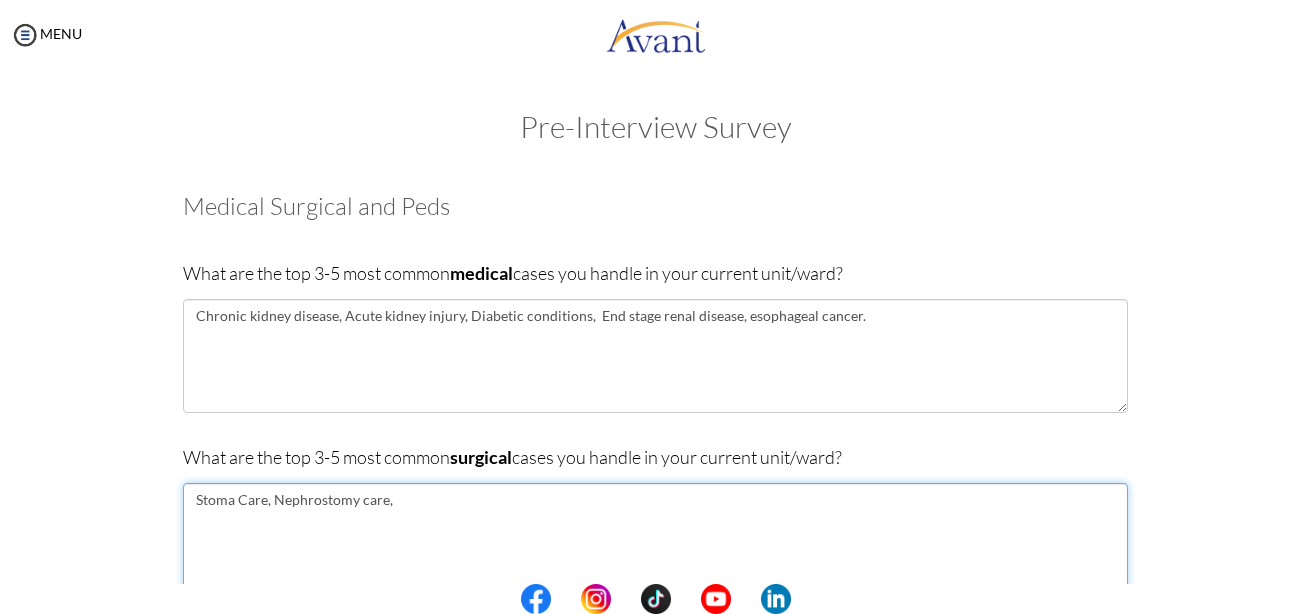 click on "Stoma Care, Nephrostomy care," at bounding box center [655, 540] 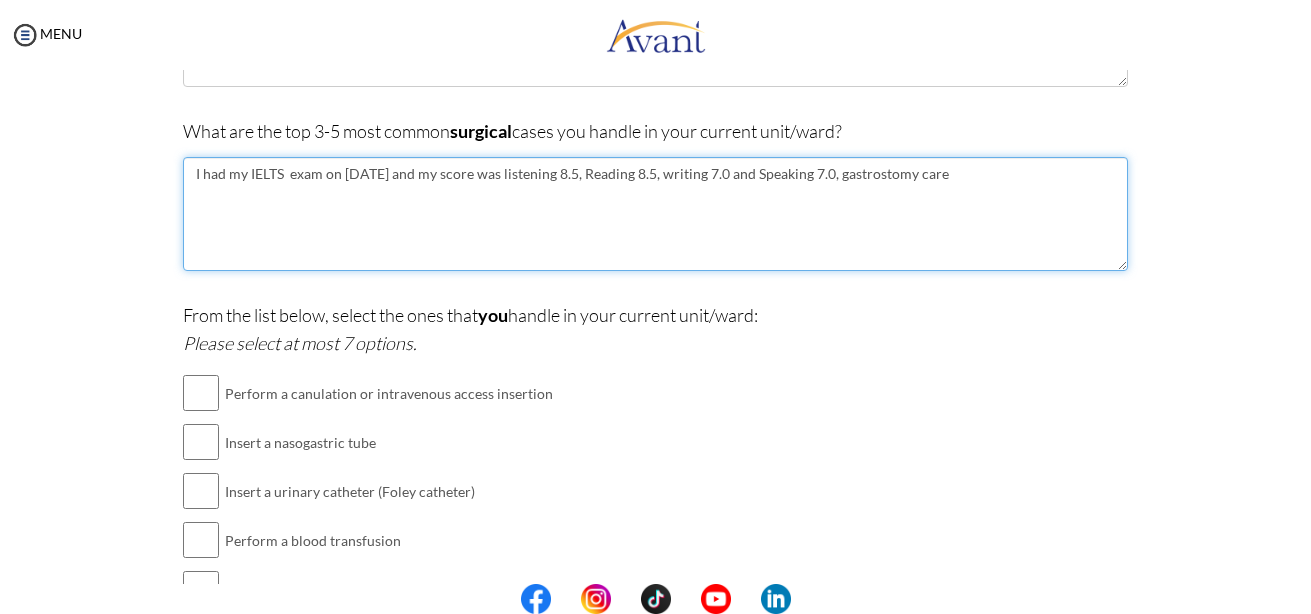 scroll, scrollTop: 400, scrollLeft: 0, axis: vertical 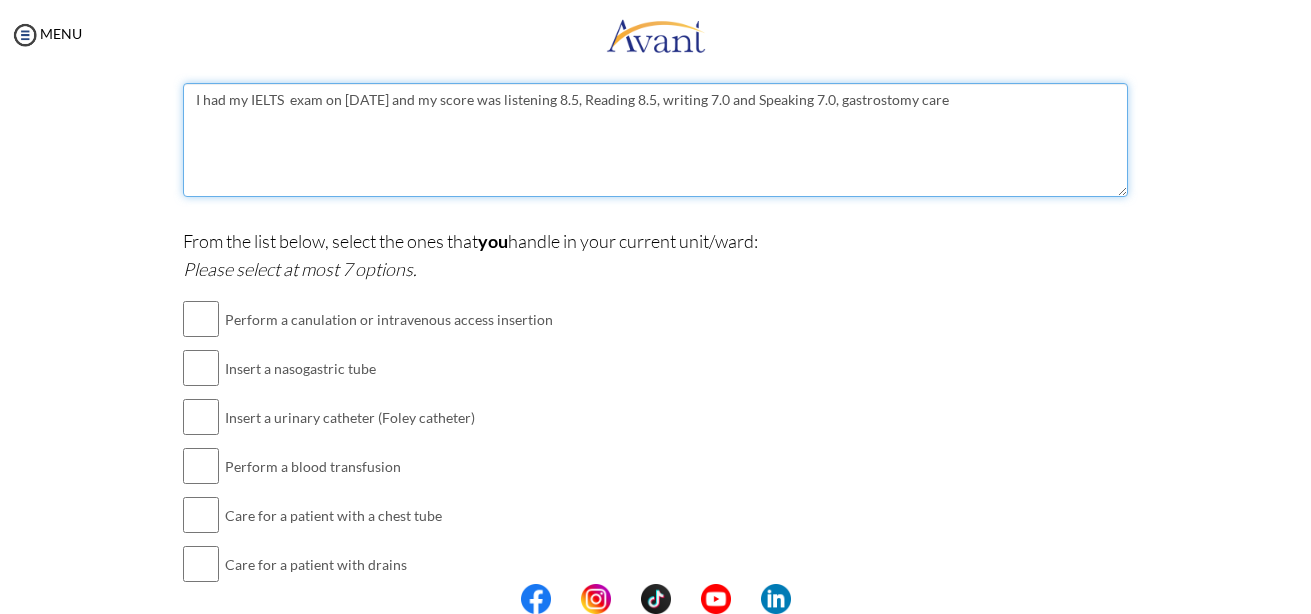 type on "I had my IELTS  exam on [DATE] and my score was listening 8.5, Reading 8.5, writing 7.0 and Speaking 7.0, gastrostomy care" 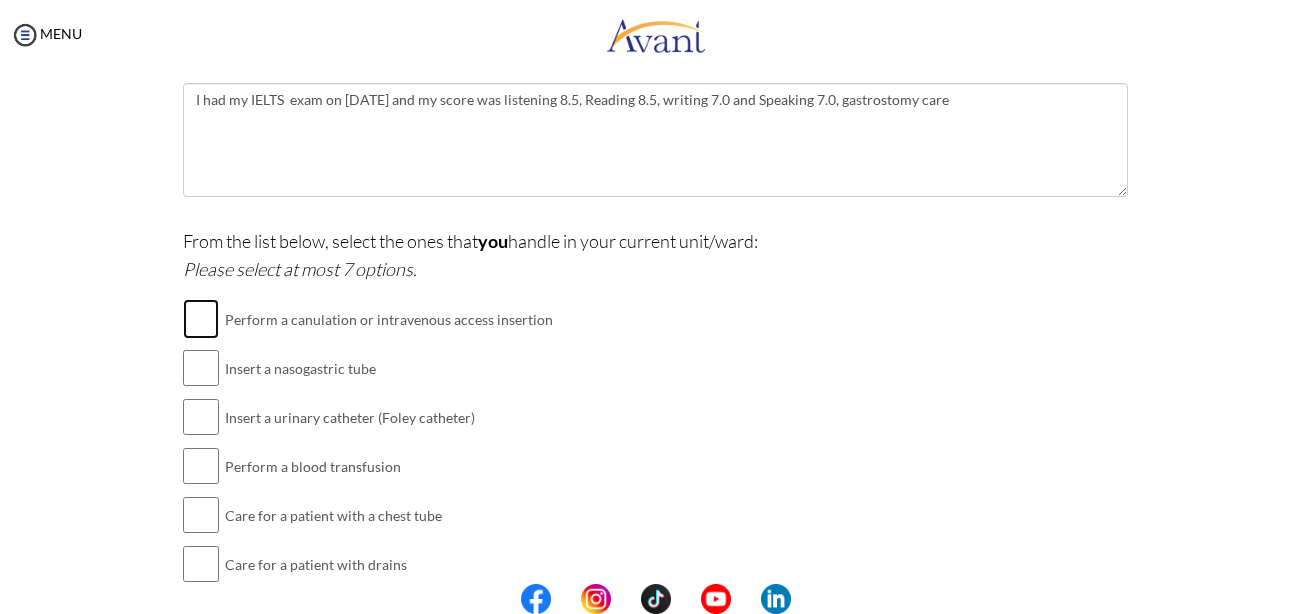 click at bounding box center [201, 319] 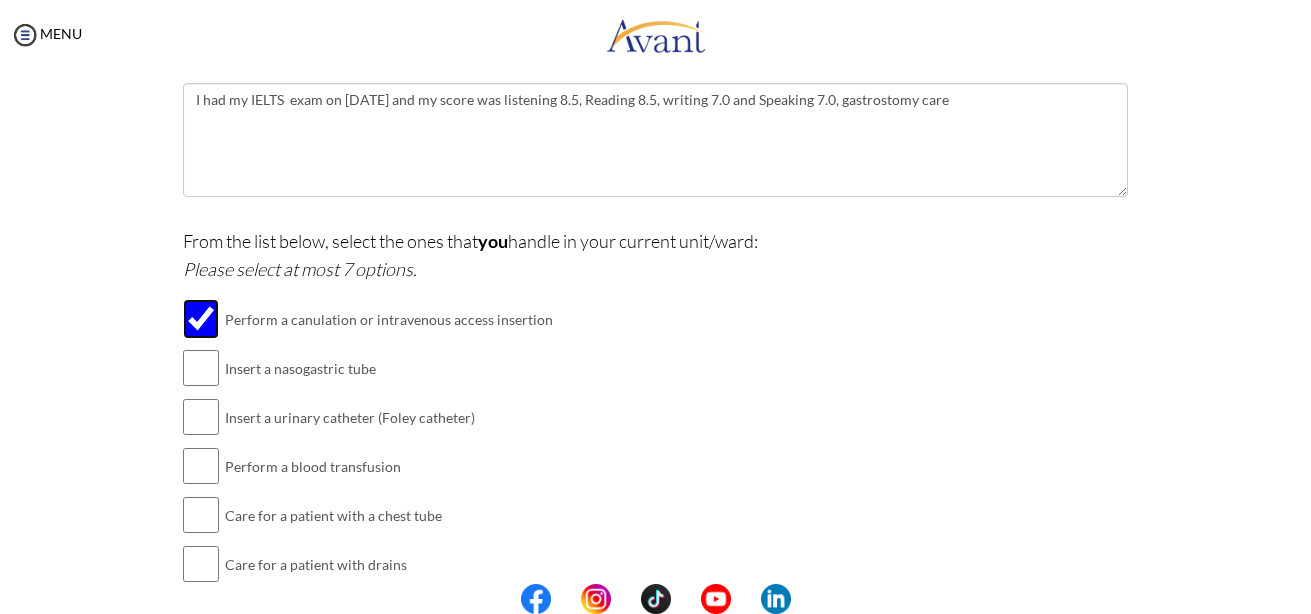 scroll, scrollTop: 500, scrollLeft: 0, axis: vertical 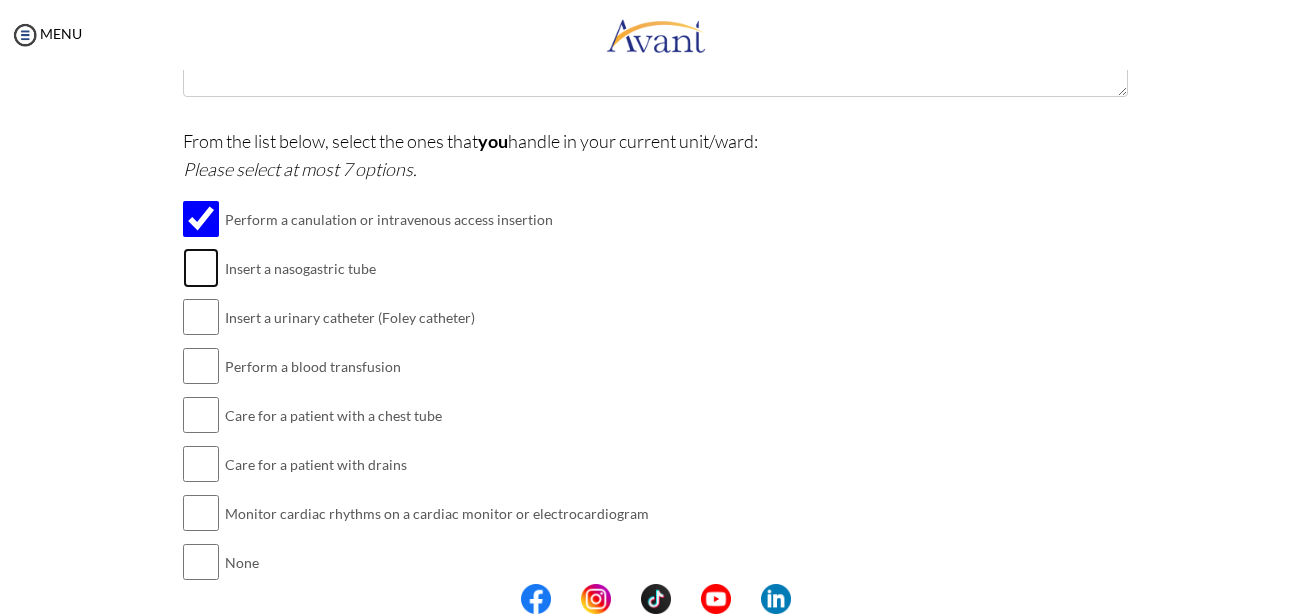 click at bounding box center (201, 268) 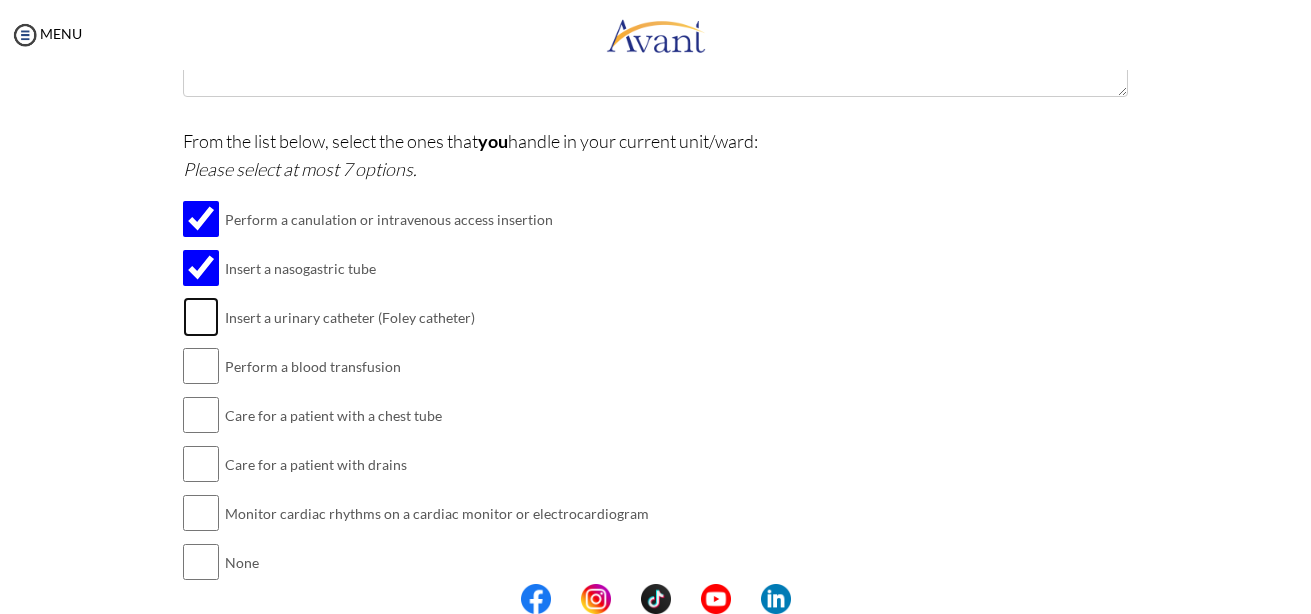 click at bounding box center [201, 317] 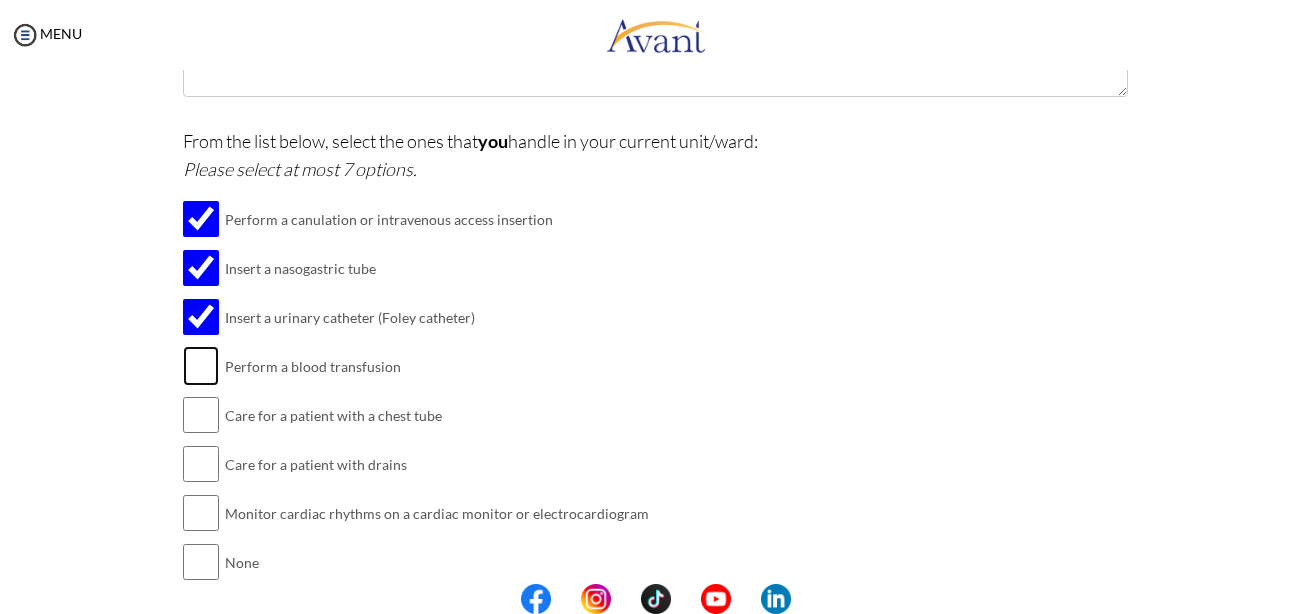 click at bounding box center [201, 366] 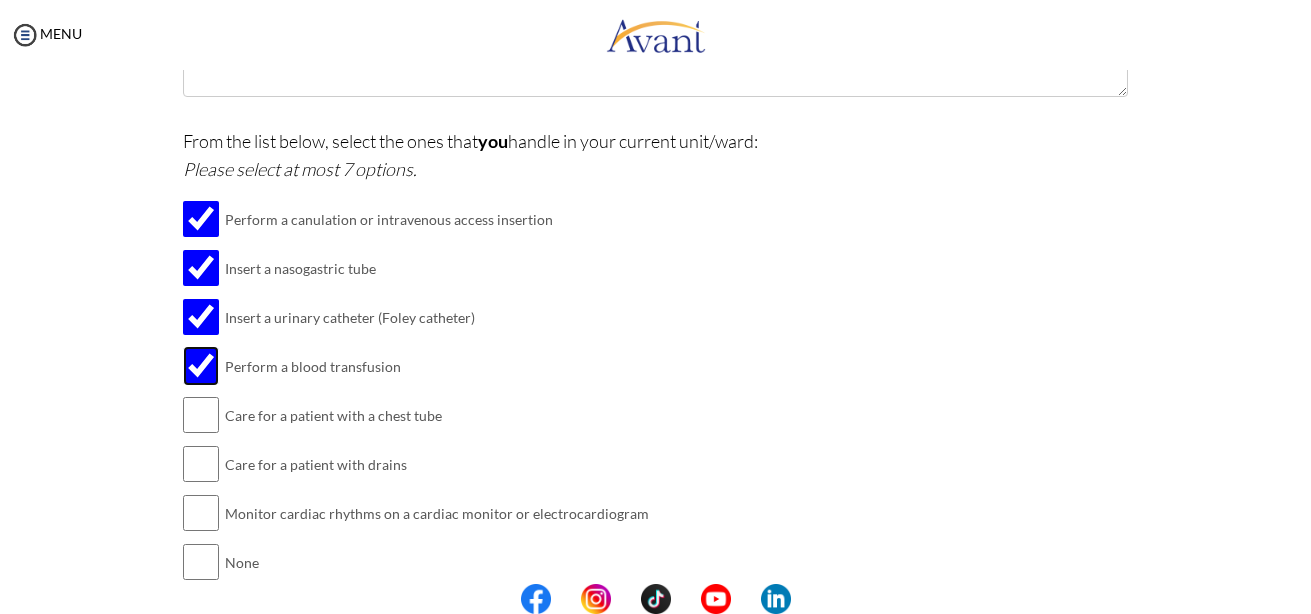 scroll, scrollTop: 585, scrollLeft: 0, axis: vertical 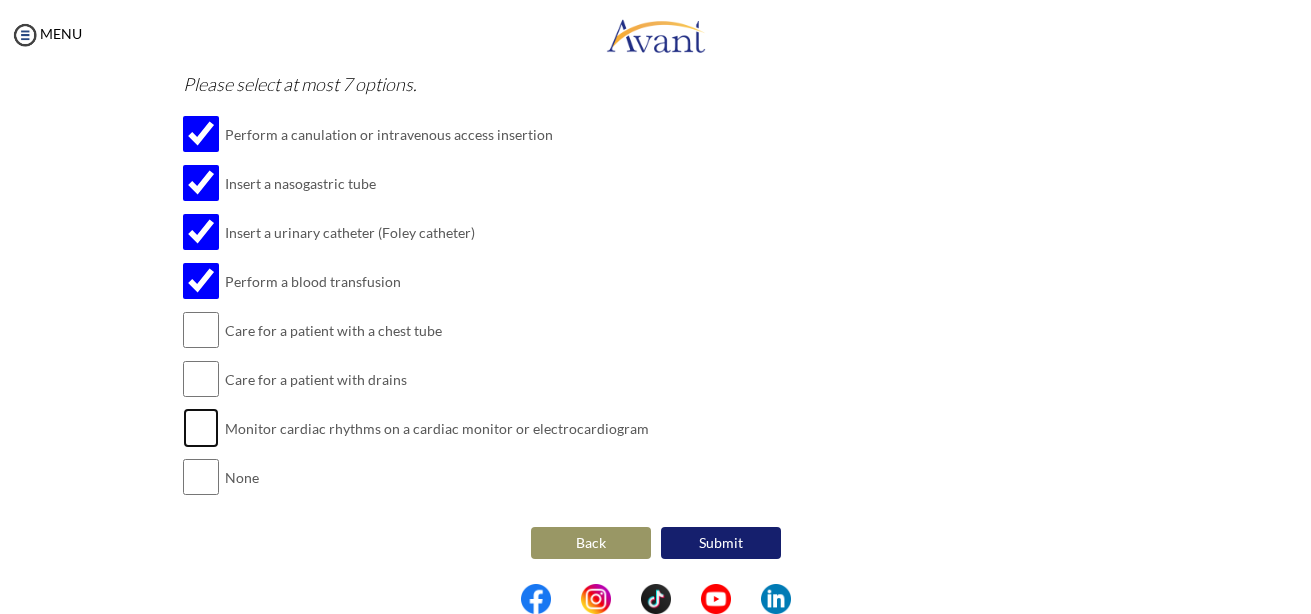 click at bounding box center (201, 428) 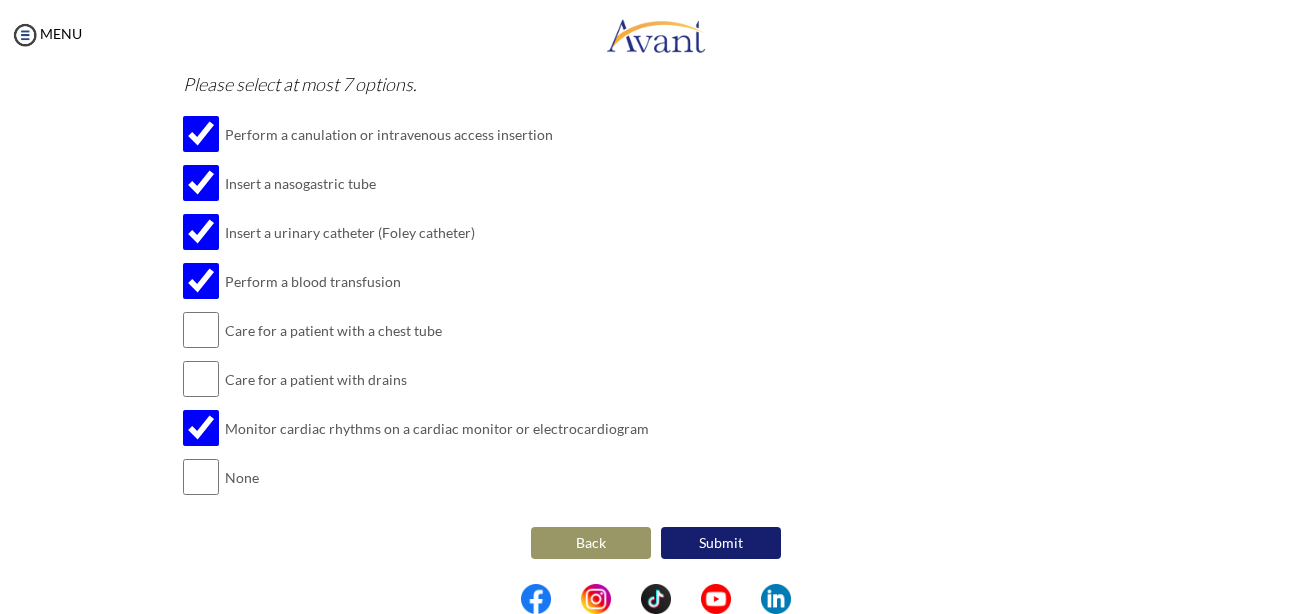 click on "Submit" at bounding box center (721, 543) 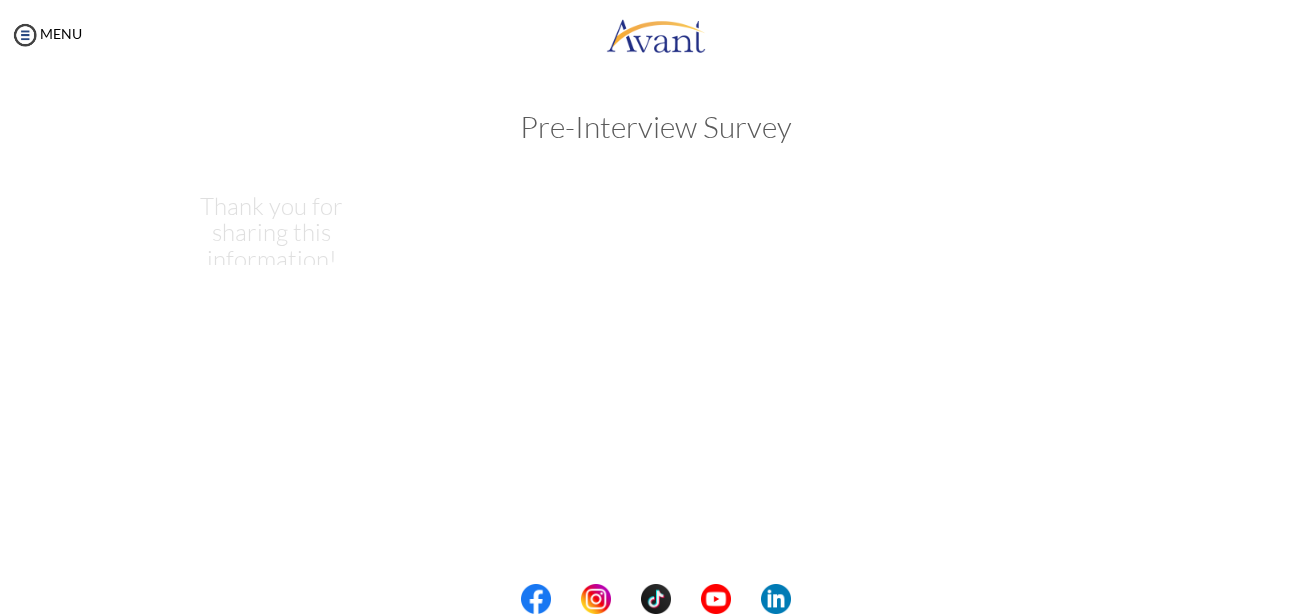 scroll, scrollTop: 0, scrollLeft: 0, axis: both 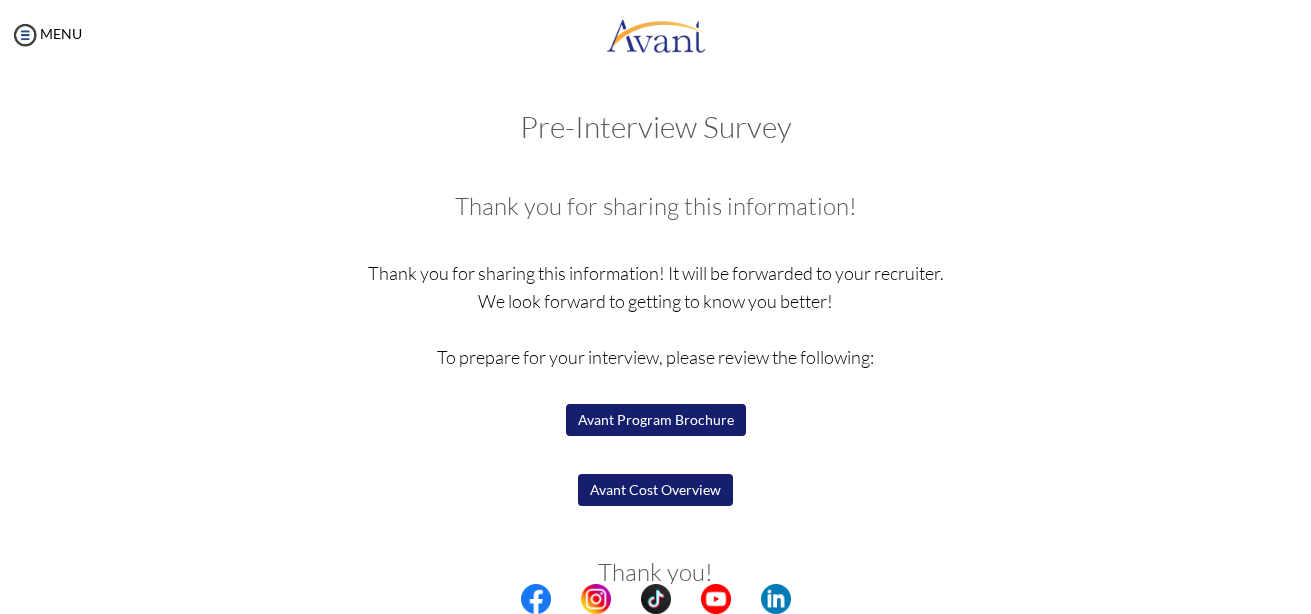 click on "Avant Program Brochure" at bounding box center (656, 420) 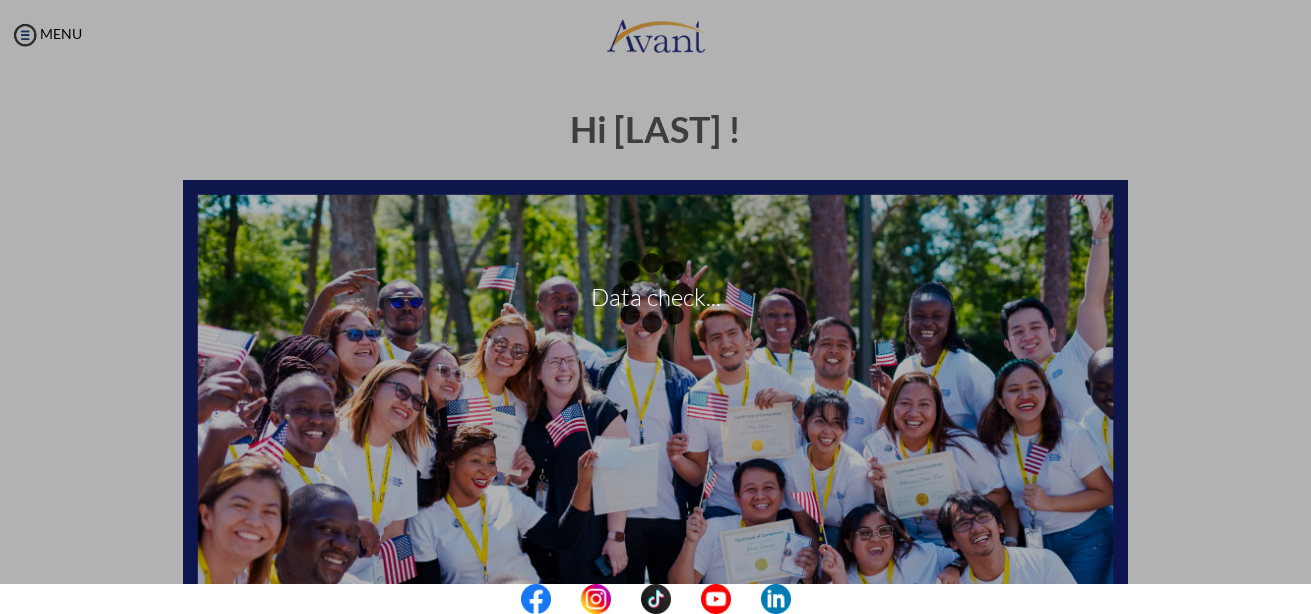 scroll, scrollTop: 0, scrollLeft: 0, axis: both 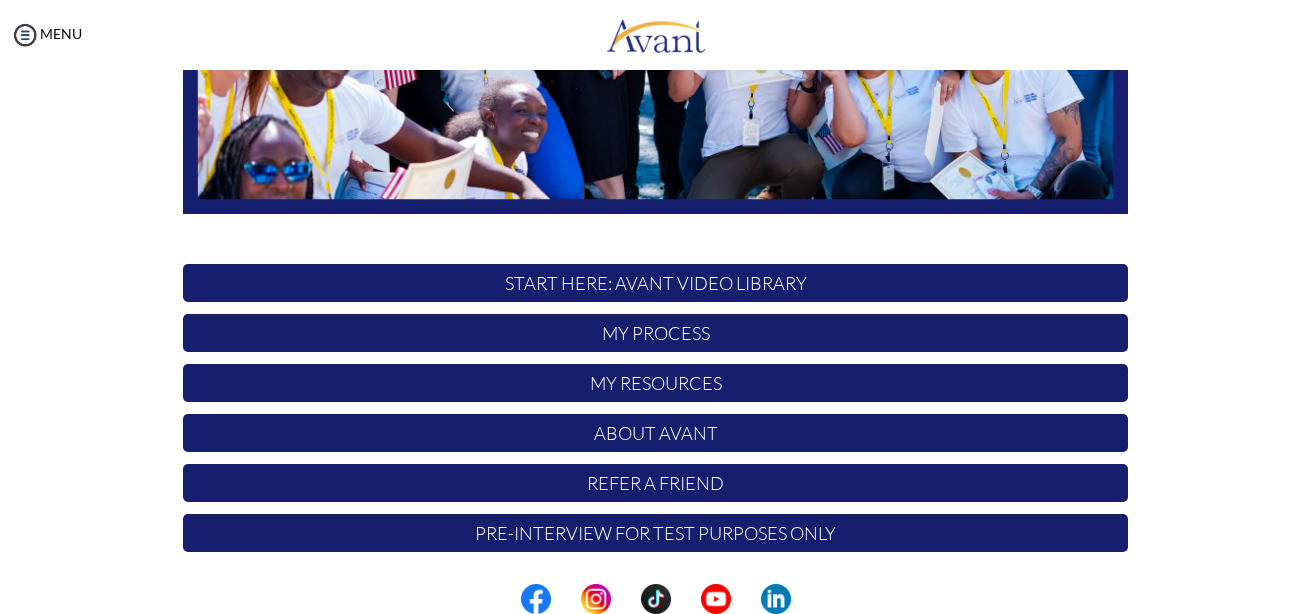 click on "Pre-Interview for test purposes only" at bounding box center (655, 533) 